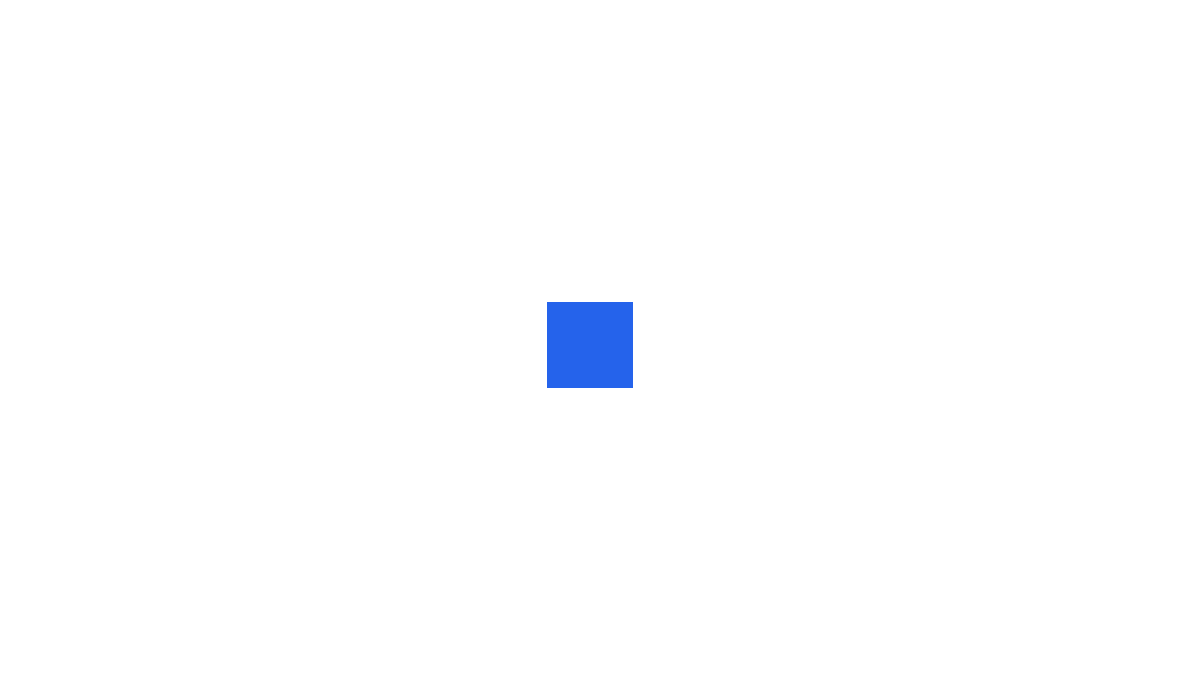 scroll, scrollTop: 0, scrollLeft: 0, axis: both 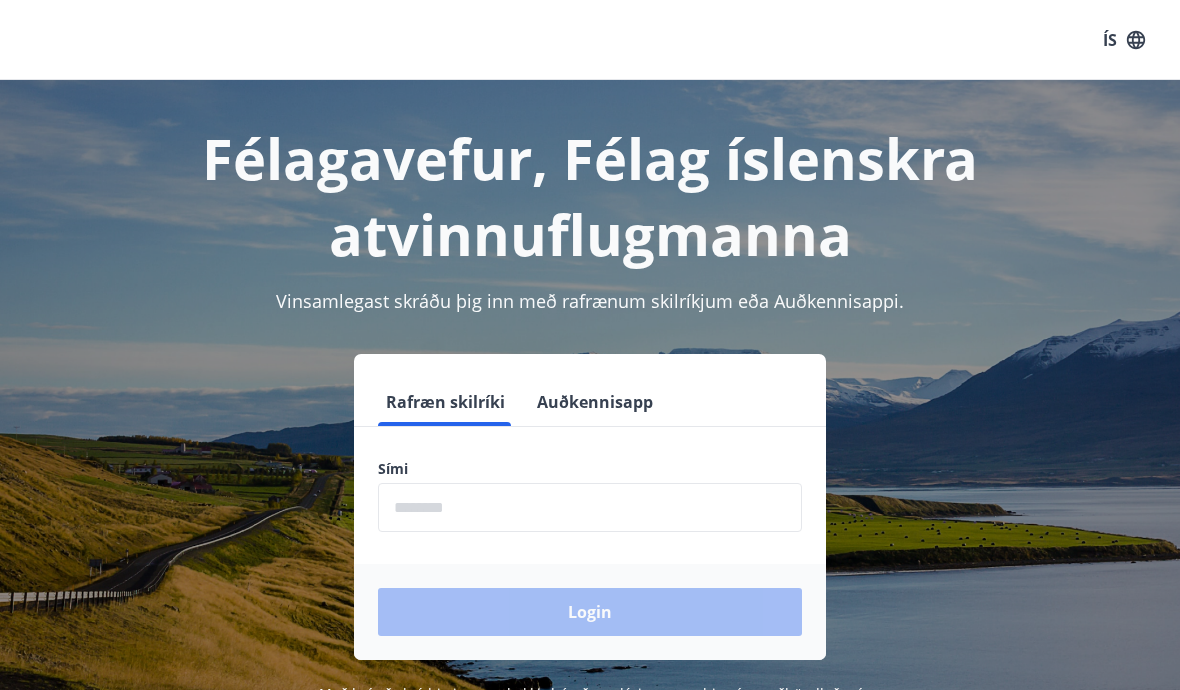 click at bounding box center (590, 507) 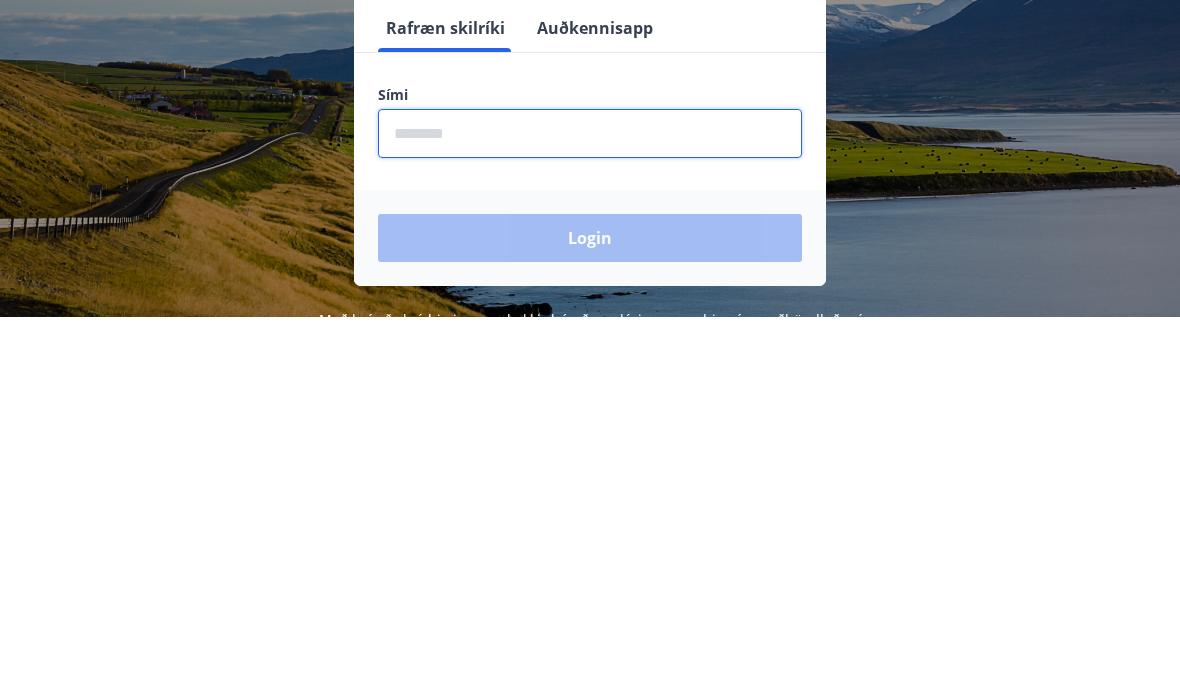 type on "********" 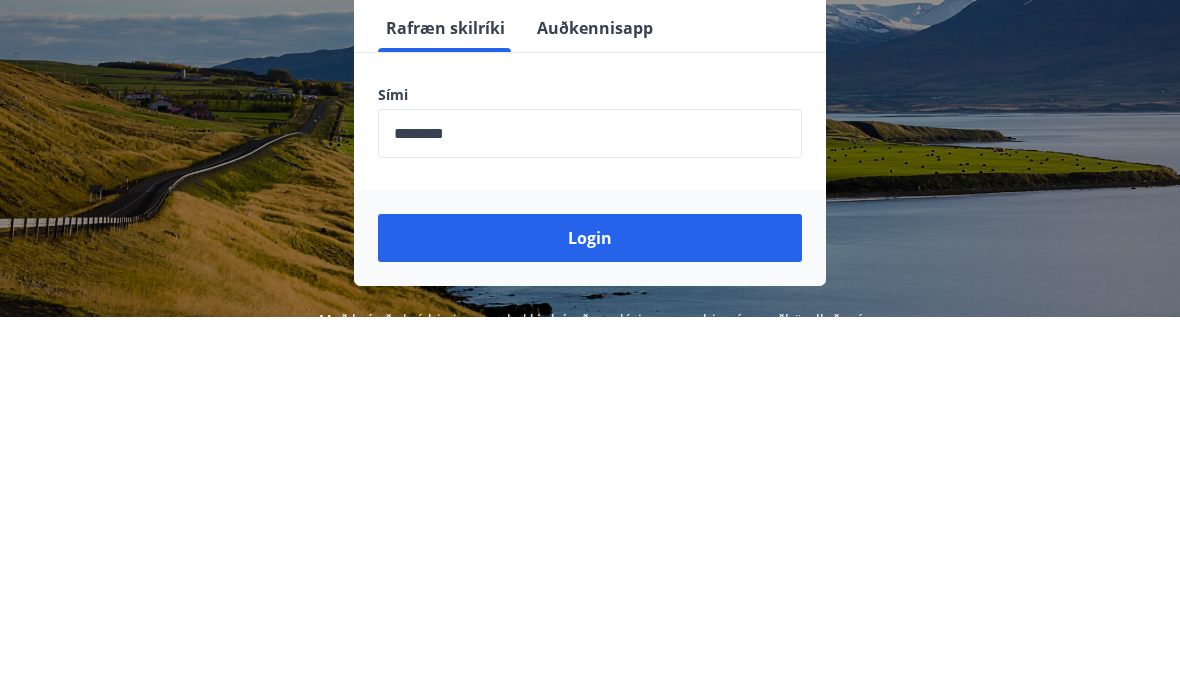 scroll, scrollTop: 335, scrollLeft: 0, axis: vertical 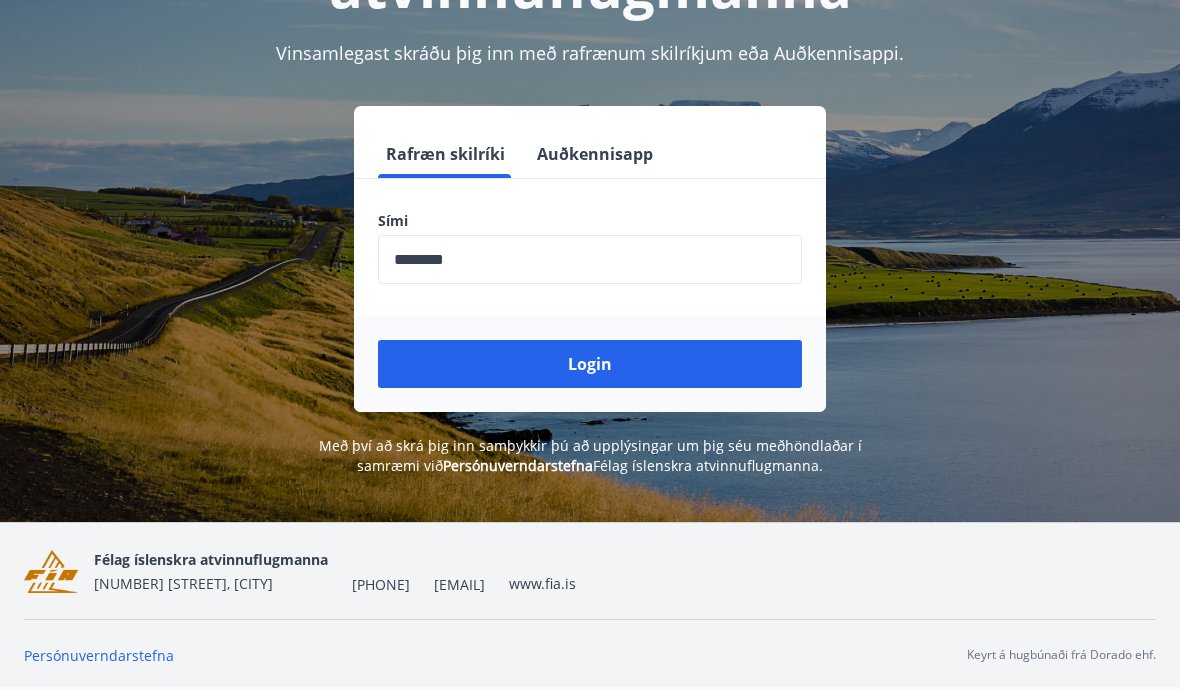 click on "Login" at bounding box center [590, 364] 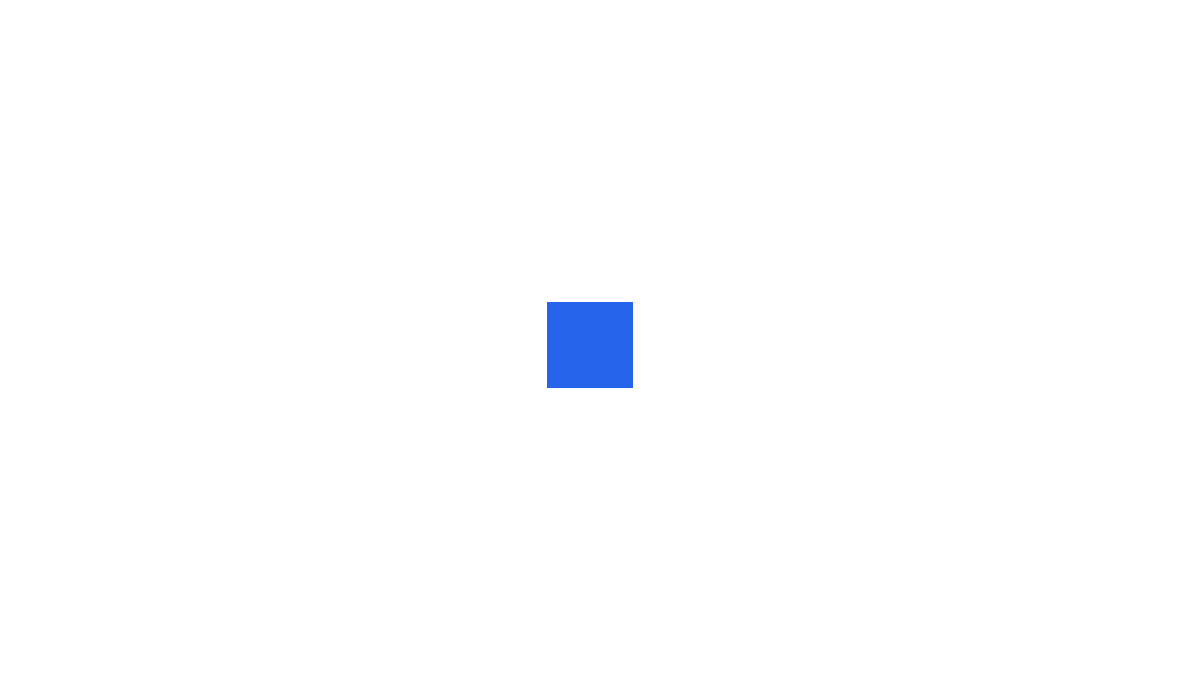 scroll, scrollTop: 0, scrollLeft: 0, axis: both 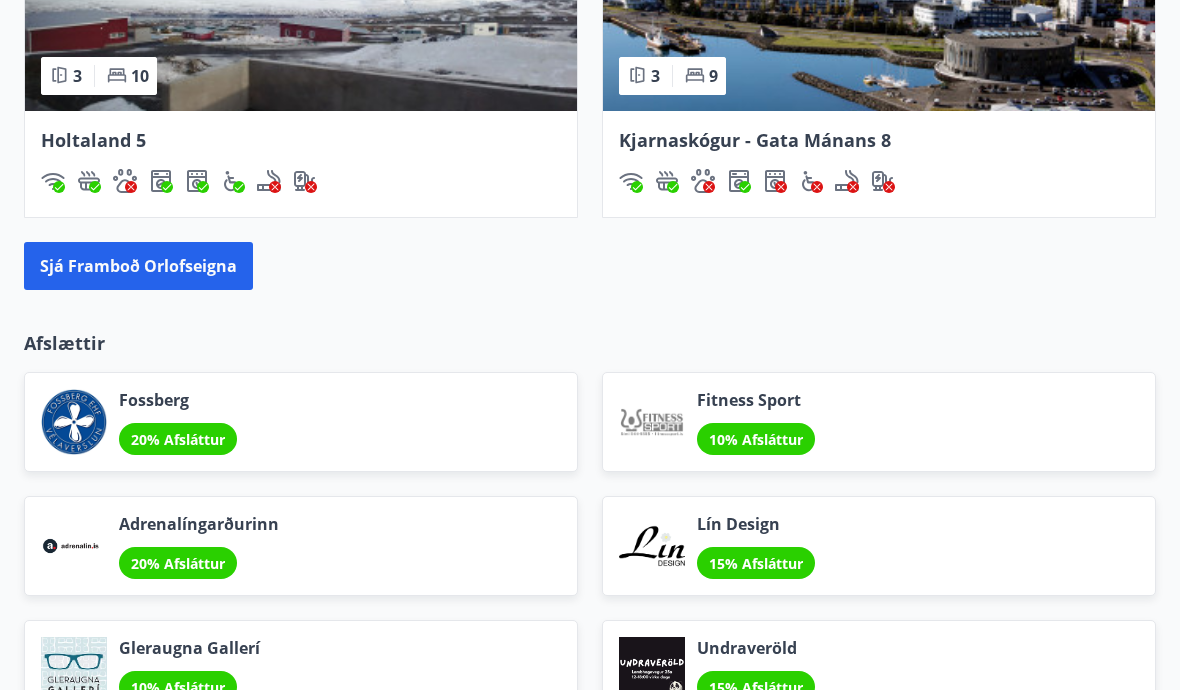 click on "Sjá framboð orlofseigna" at bounding box center [138, 266] 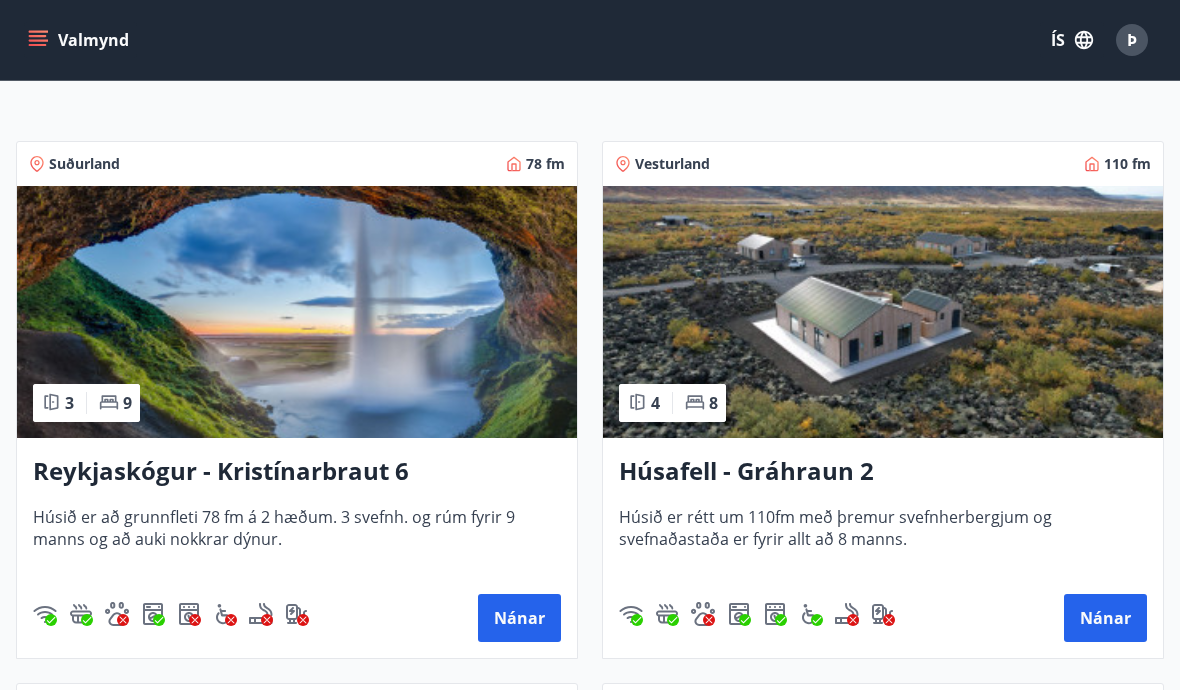 scroll, scrollTop: 301, scrollLeft: 0, axis: vertical 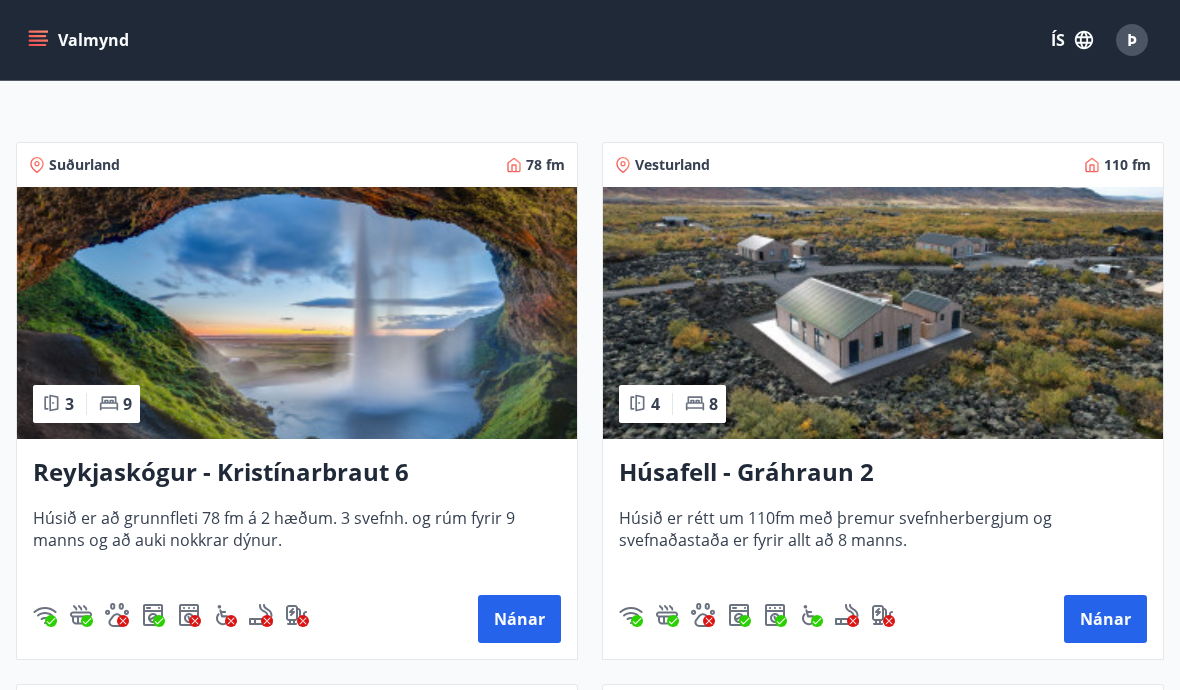 click on "Húsafell - Gráhraun 2" at bounding box center [883, 473] 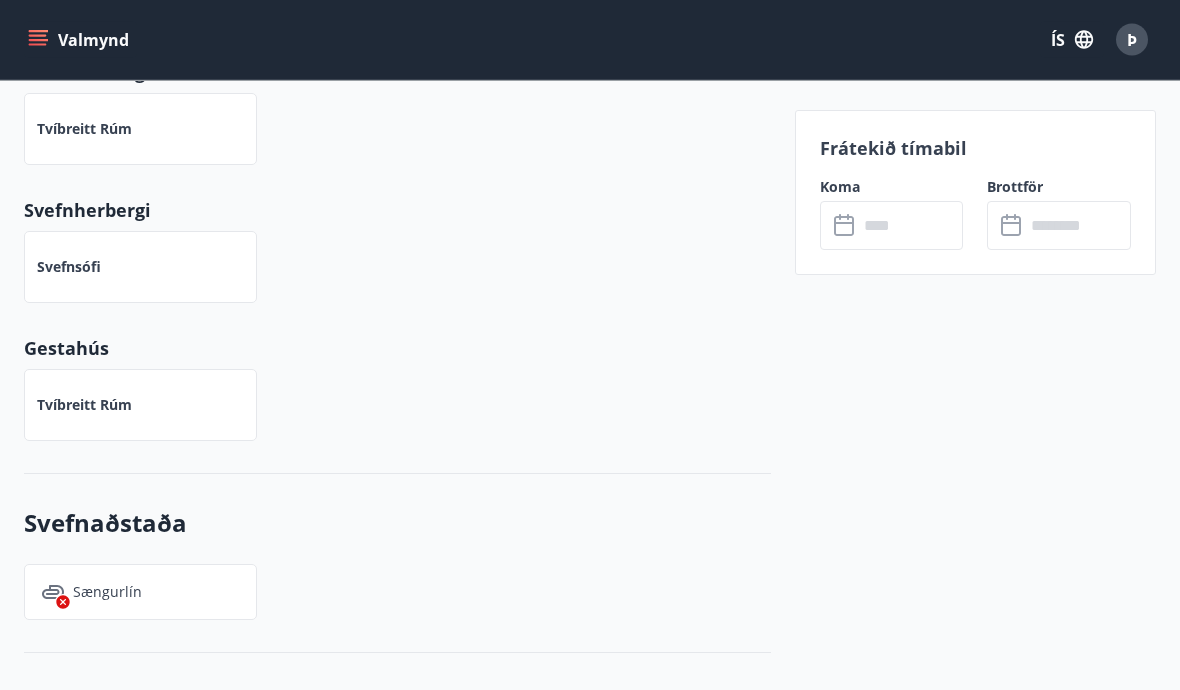 scroll, scrollTop: 1532, scrollLeft: 0, axis: vertical 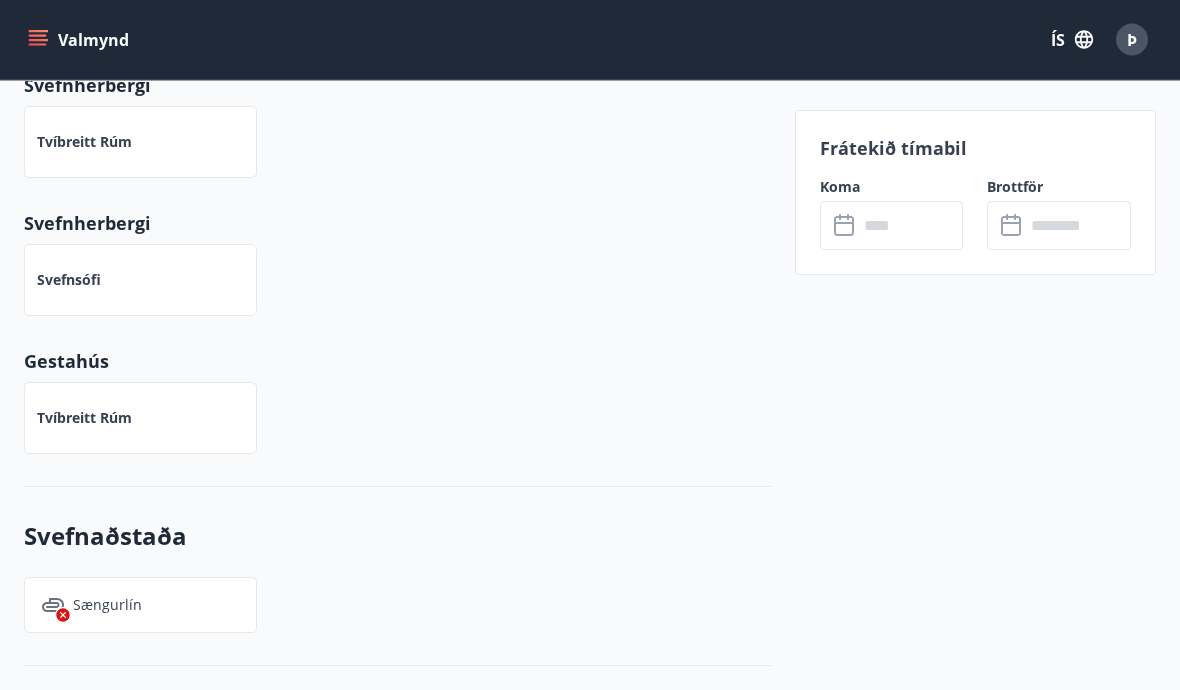click on "Valmynd" at bounding box center [80, 40] 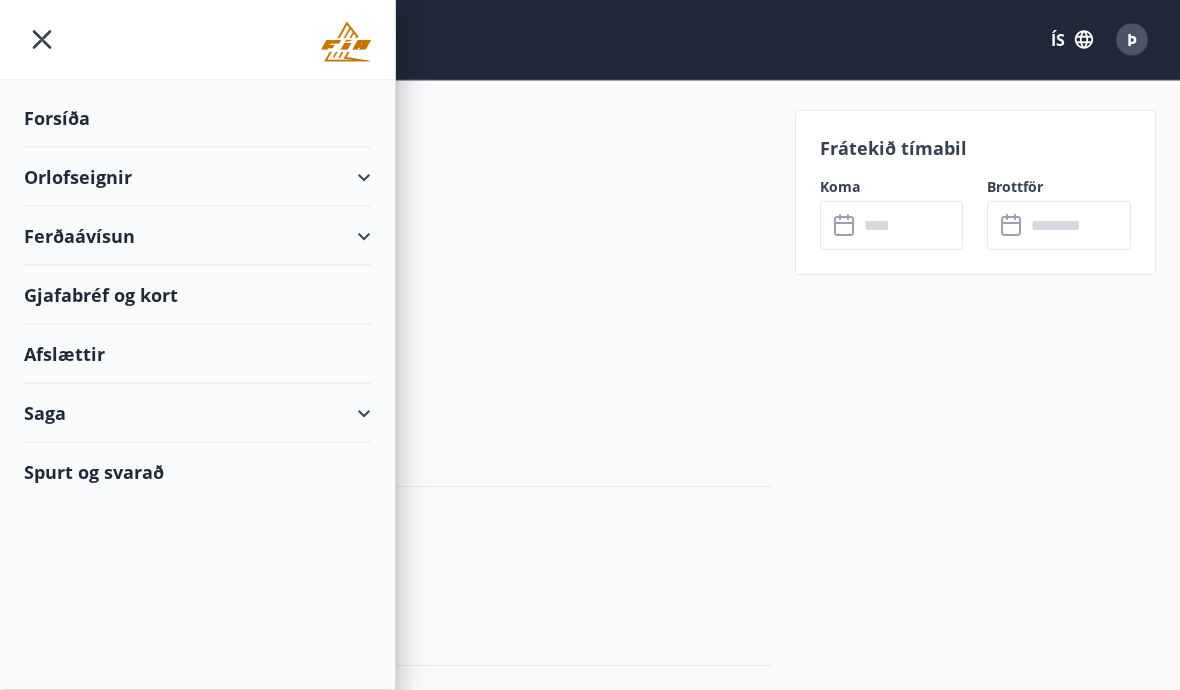 scroll, scrollTop: 1533, scrollLeft: 0, axis: vertical 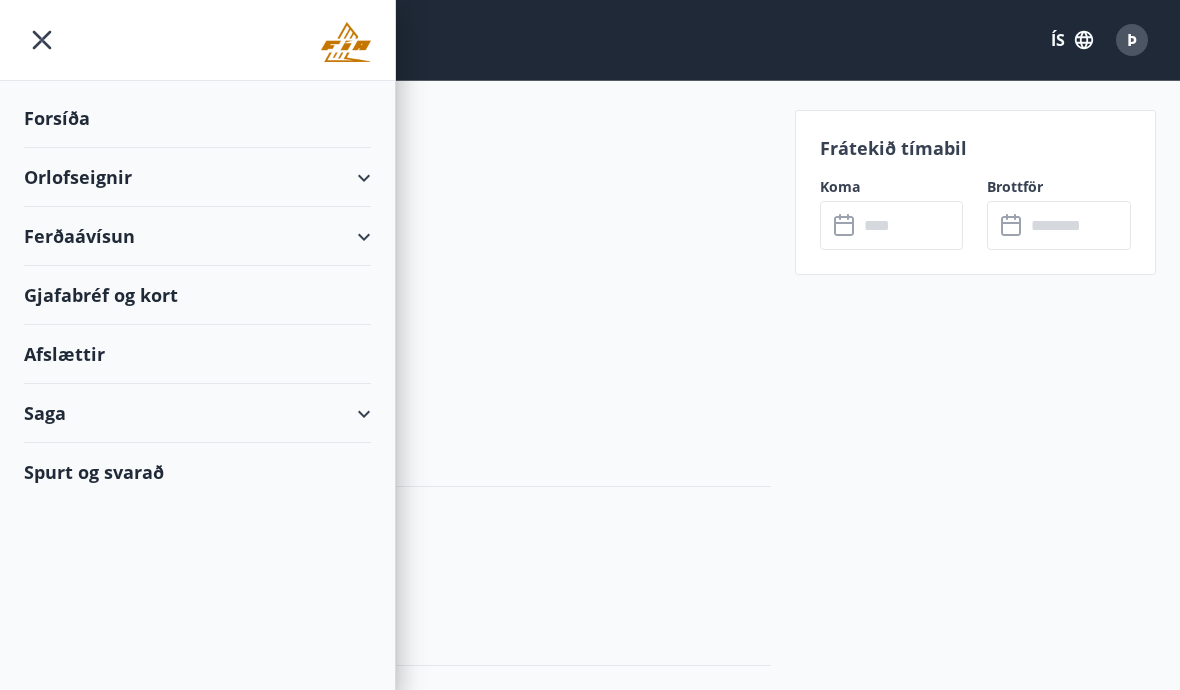 click on "Orlofseignir" at bounding box center [197, 177] 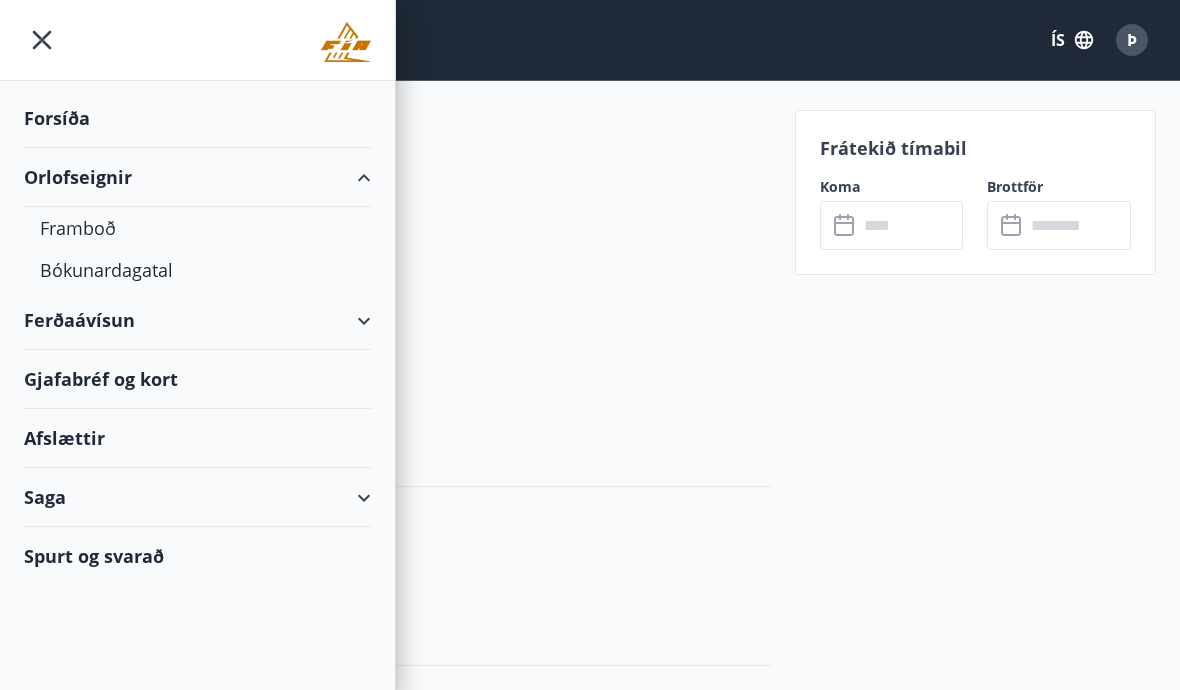 click on "Framboð" at bounding box center (197, 228) 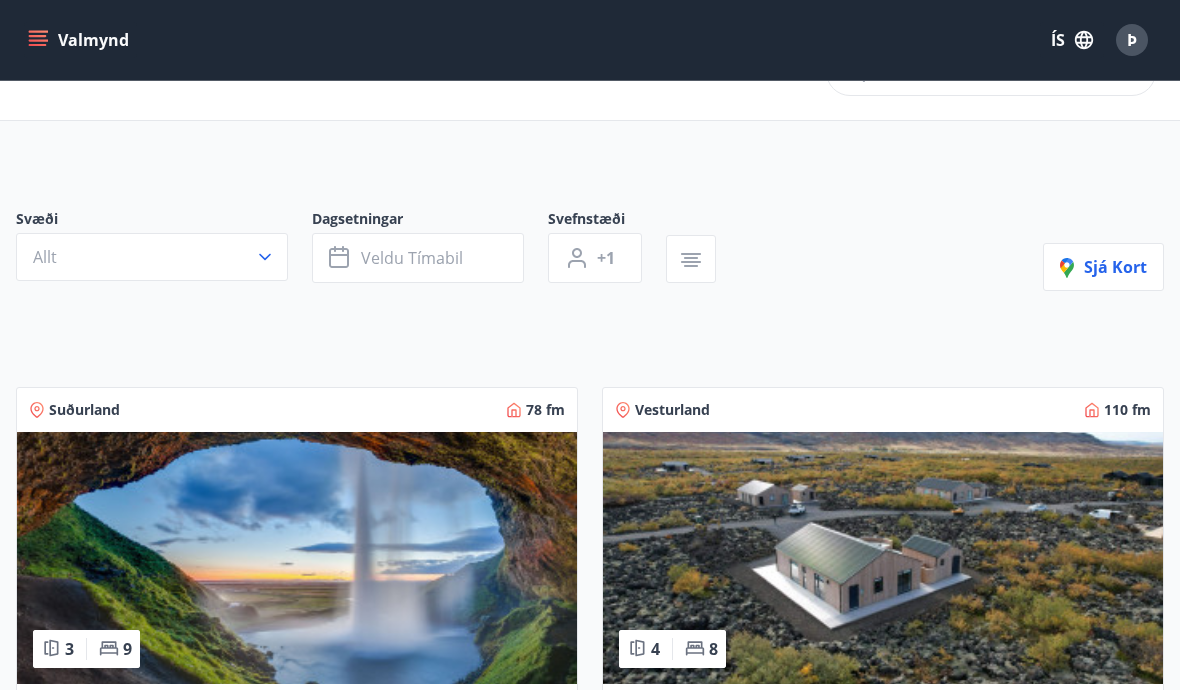 scroll, scrollTop: 53, scrollLeft: 0, axis: vertical 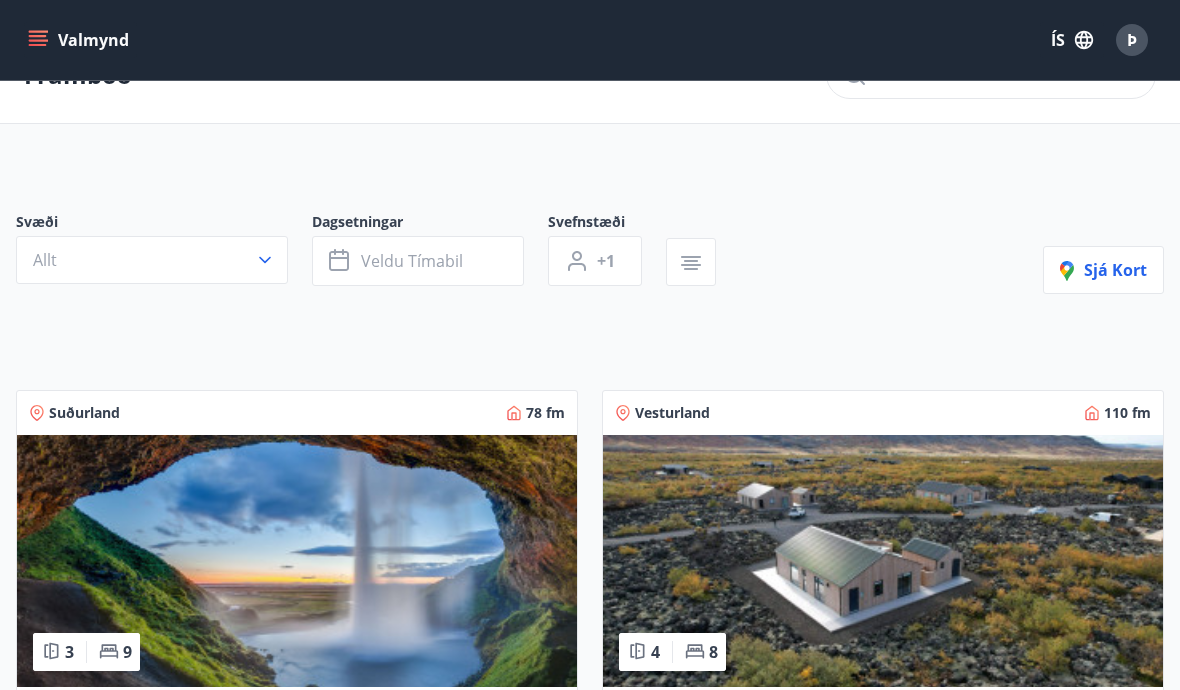click on "Allt" at bounding box center (45, 260) 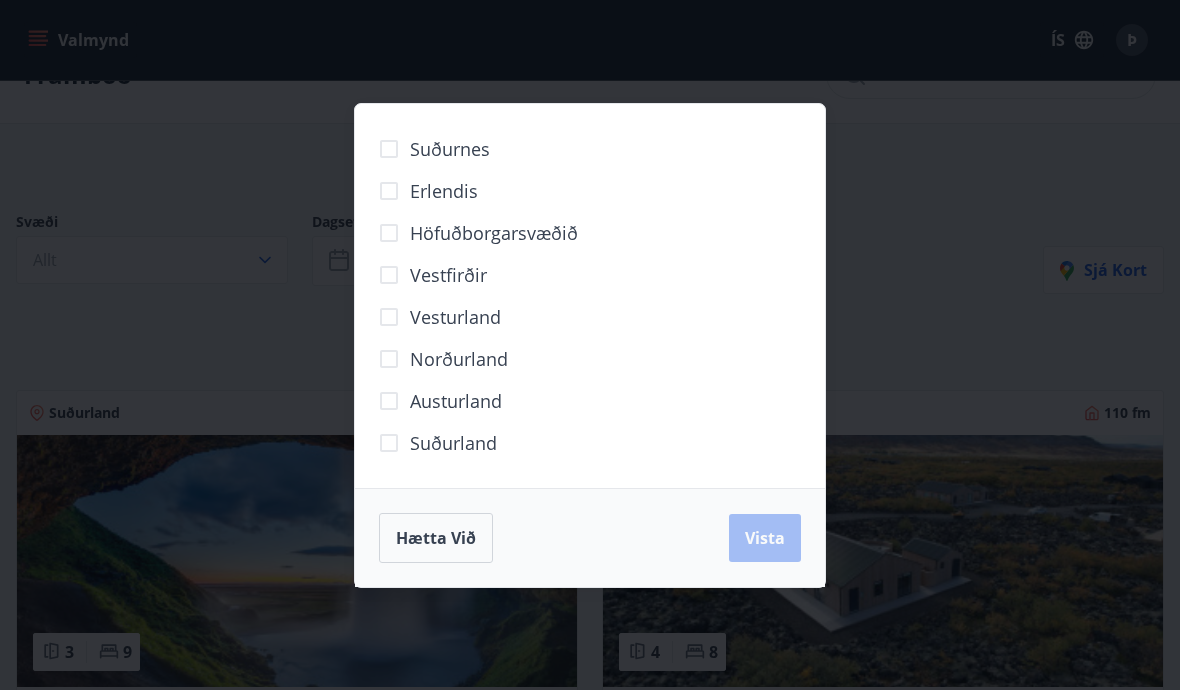 click on "Suðurnes Erlendis Höfuðborgarsvæðið Vestfirðir Vesturland Norðurland Austurland Suðurland Hætta við Vista" at bounding box center [590, 345] 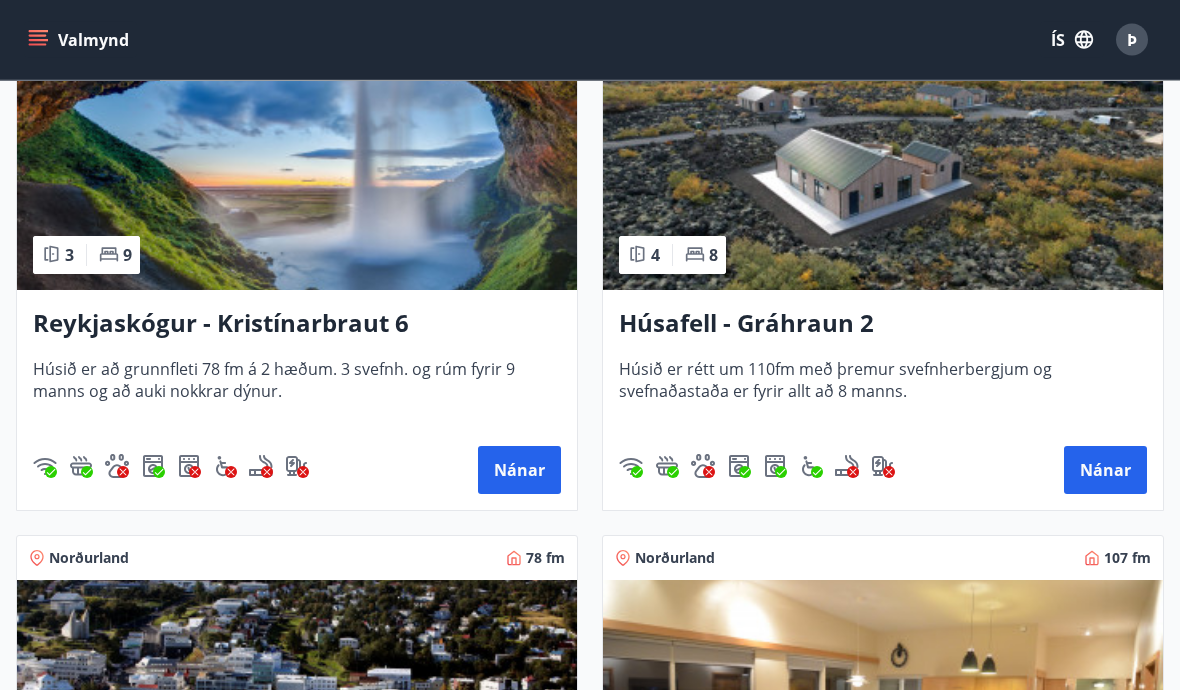 scroll, scrollTop: 450, scrollLeft: 0, axis: vertical 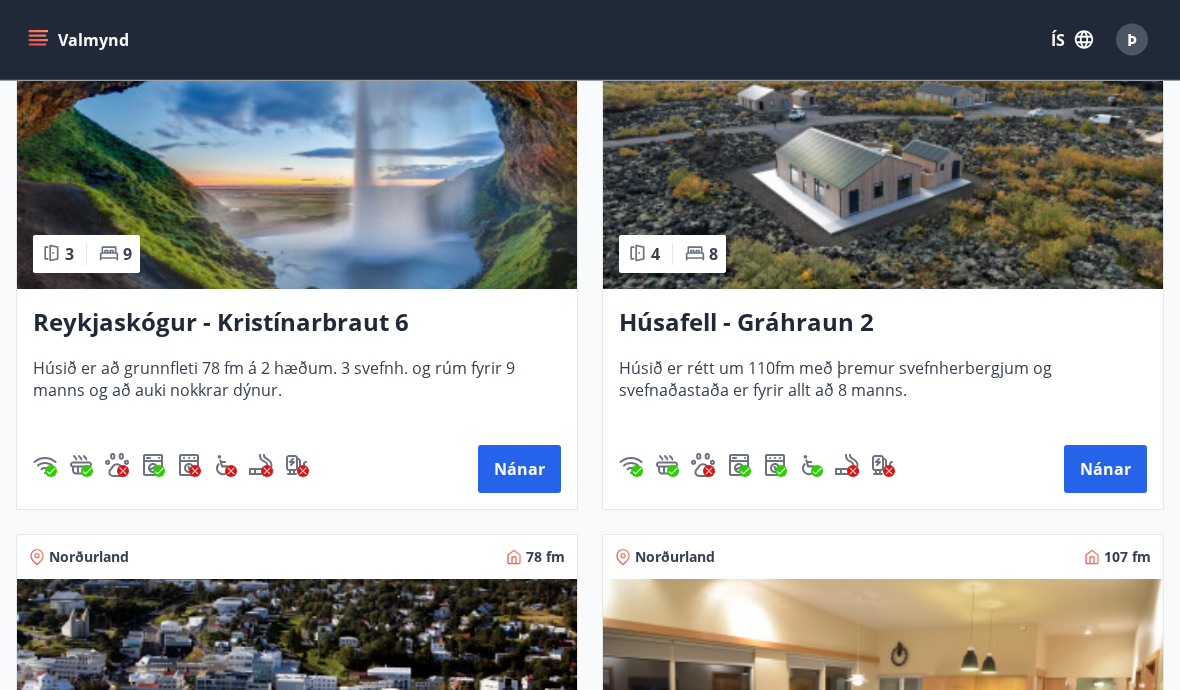 click on "Reykjaskógur - Kristínarbraut 6" at bounding box center [297, 324] 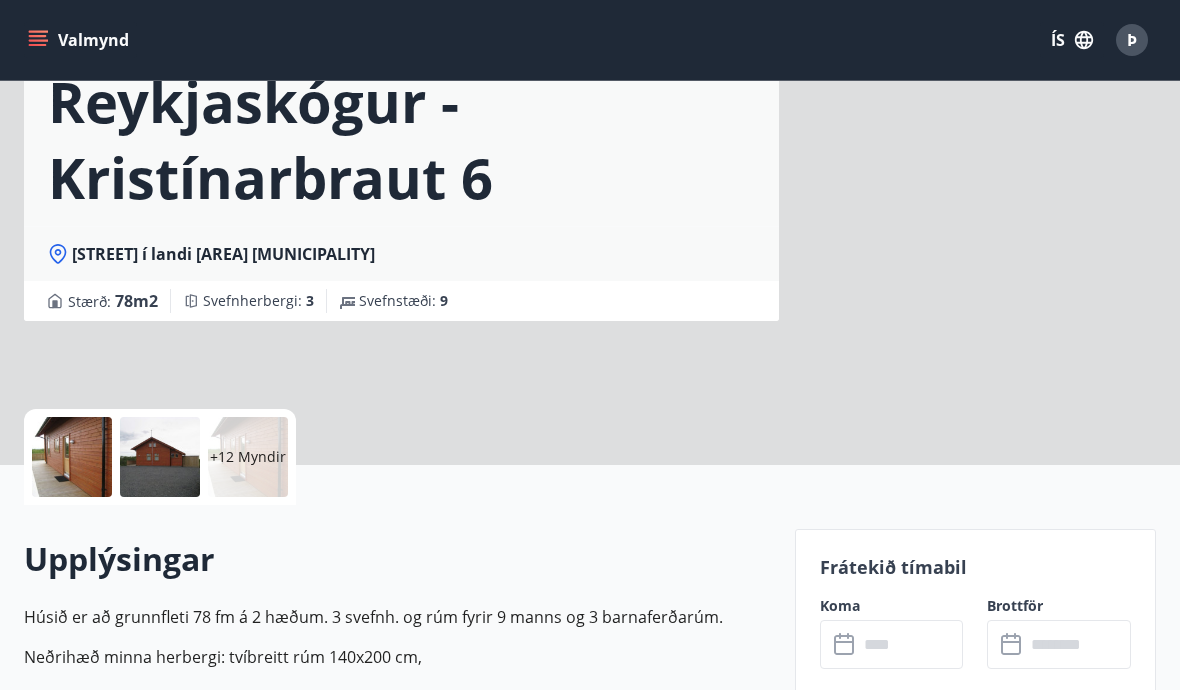 scroll, scrollTop: 0, scrollLeft: 0, axis: both 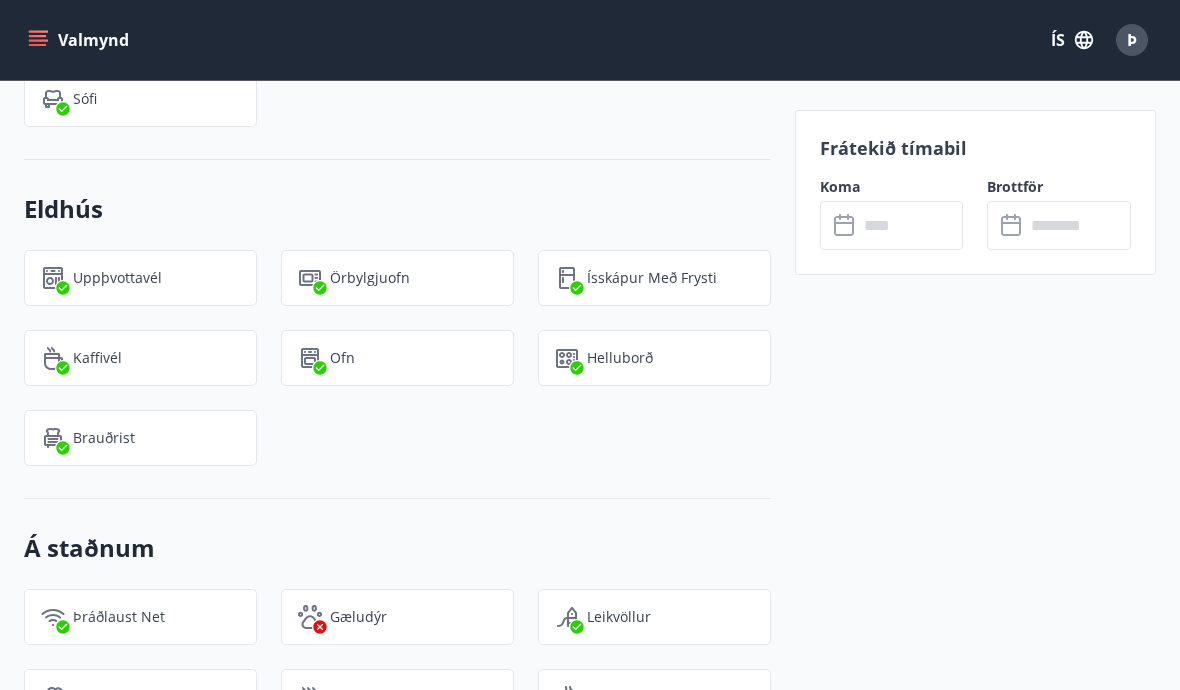 click at bounding box center [911, 225] 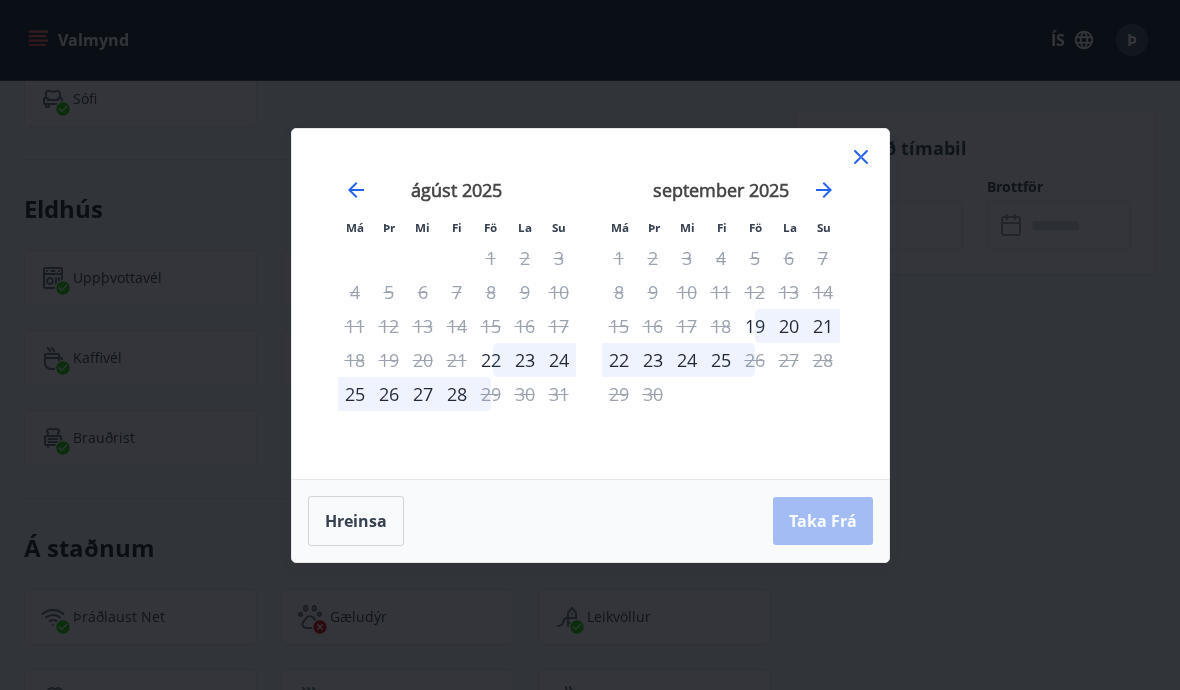 click 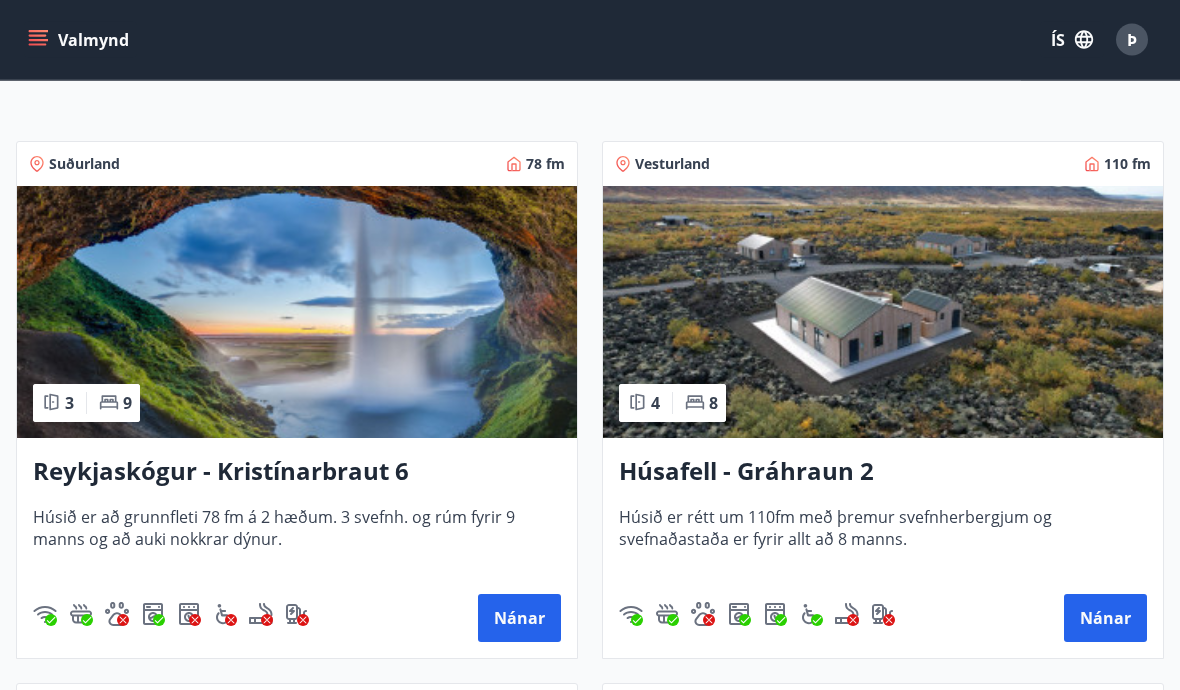 scroll, scrollTop: 321, scrollLeft: 0, axis: vertical 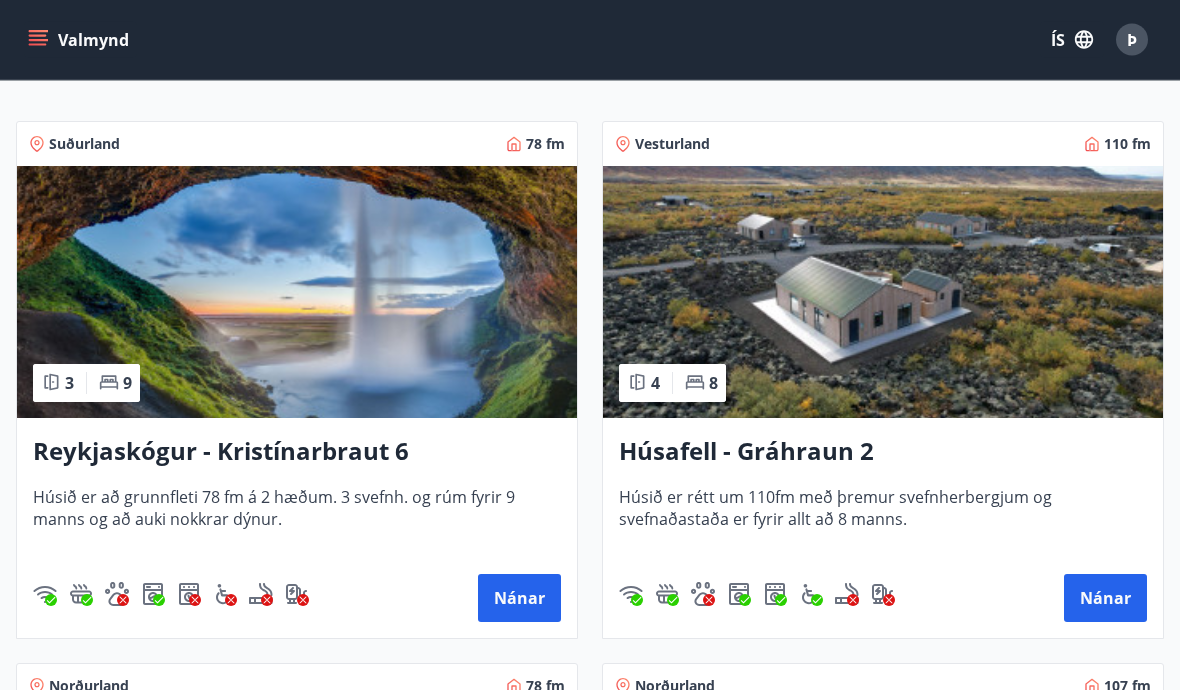 click on "Nánar" at bounding box center (1105, 599) 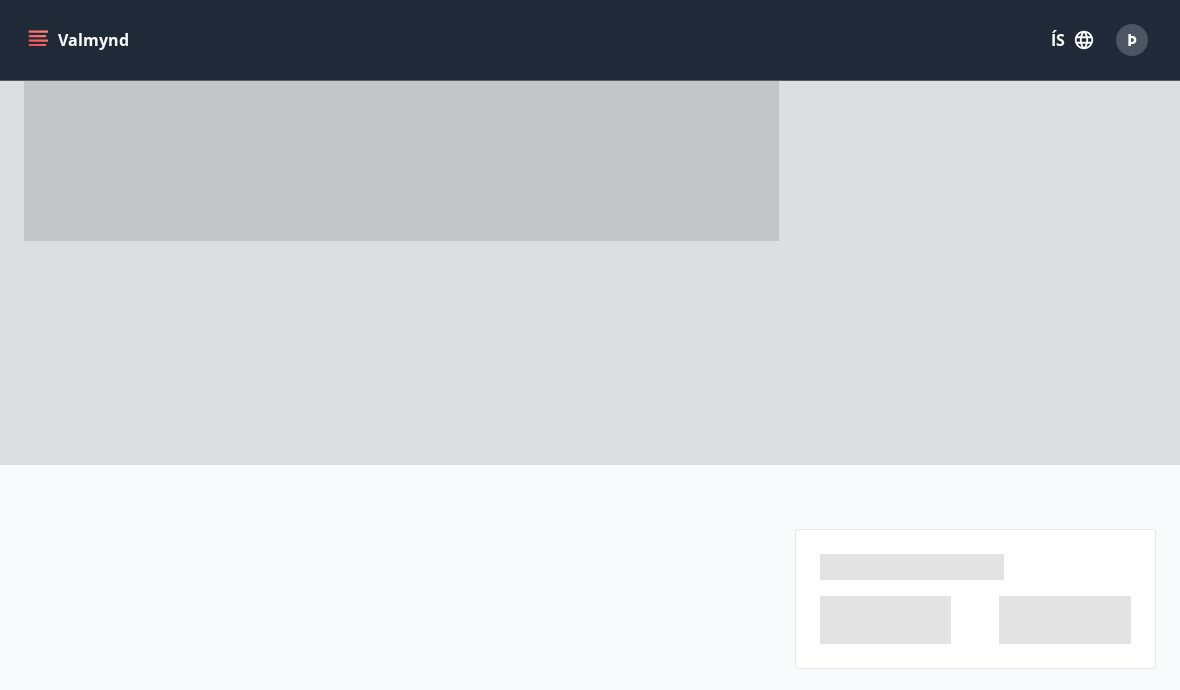 scroll, scrollTop: 0, scrollLeft: 0, axis: both 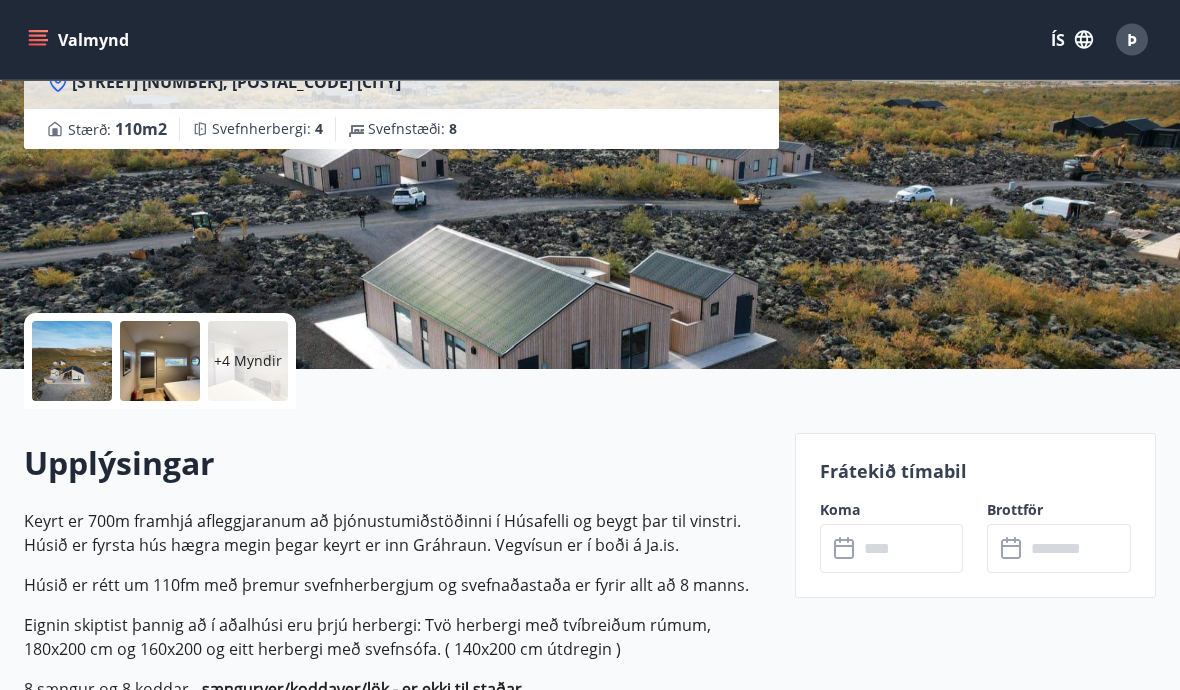 click at bounding box center [911, 549] 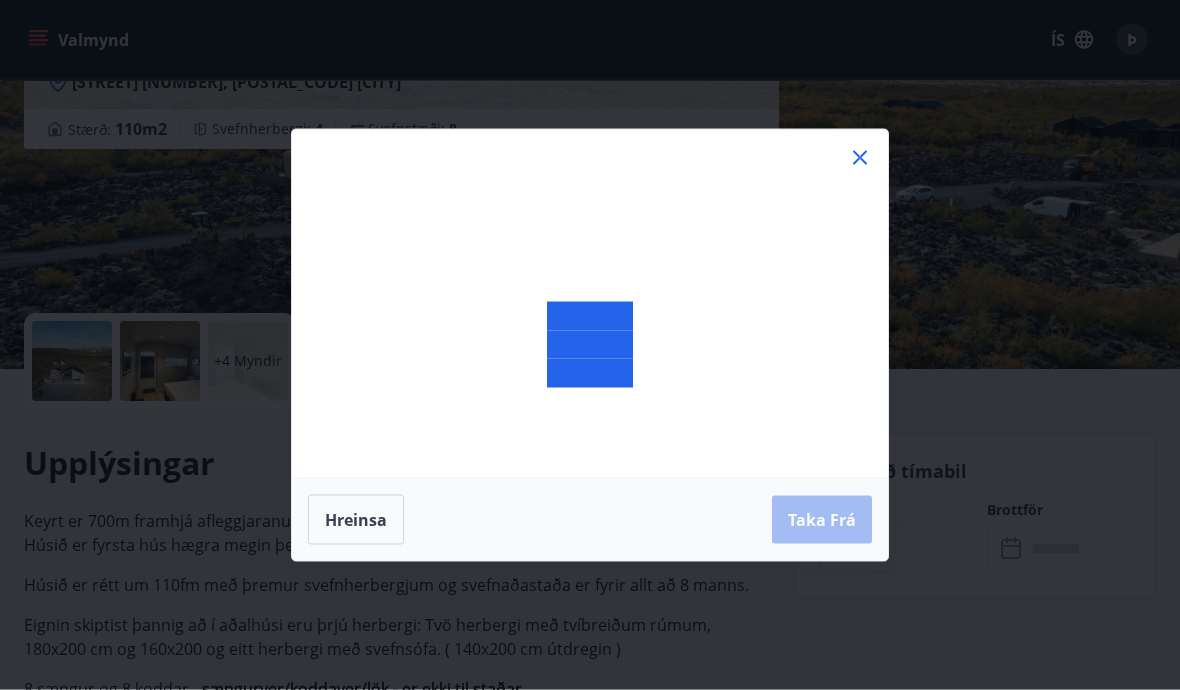 scroll, scrollTop: 231, scrollLeft: 0, axis: vertical 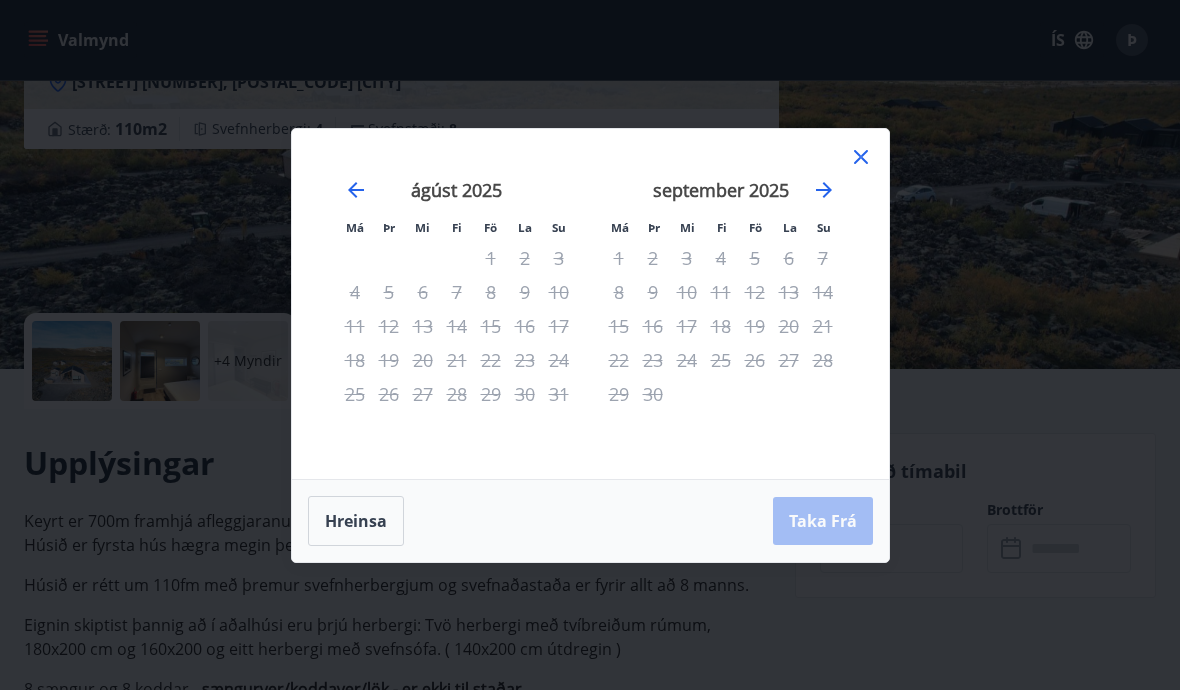 click 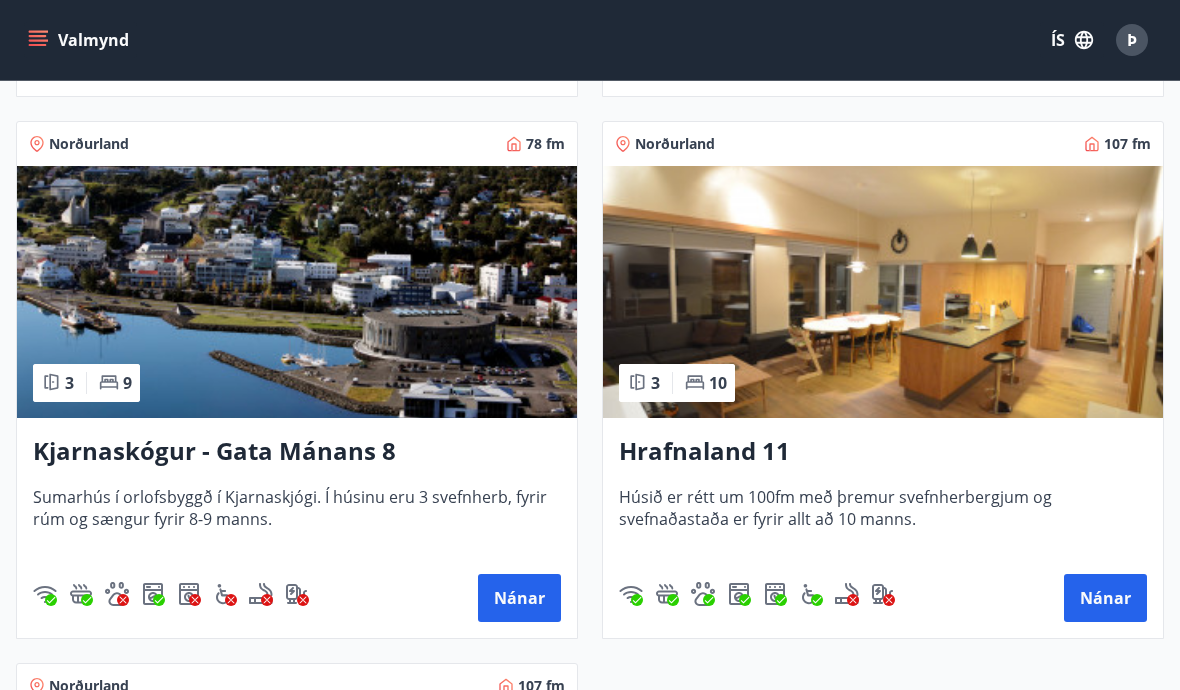 scroll, scrollTop: 875, scrollLeft: 0, axis: vertical 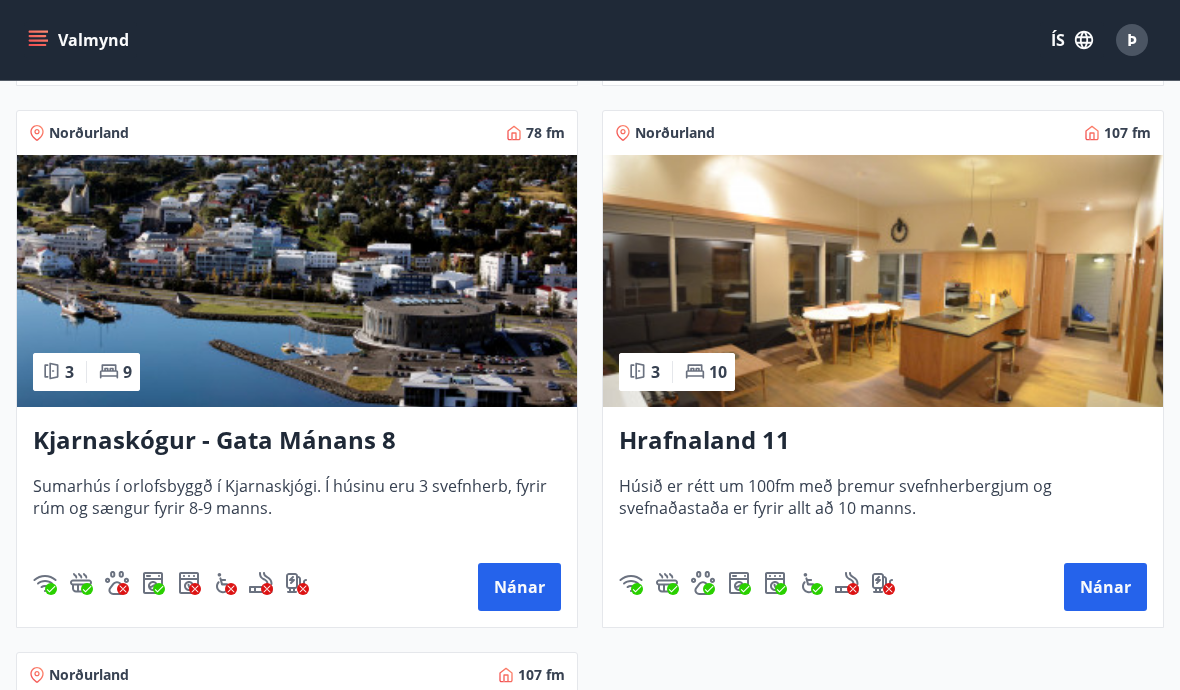 click on "Nánar" at bounding box center [519, 587] 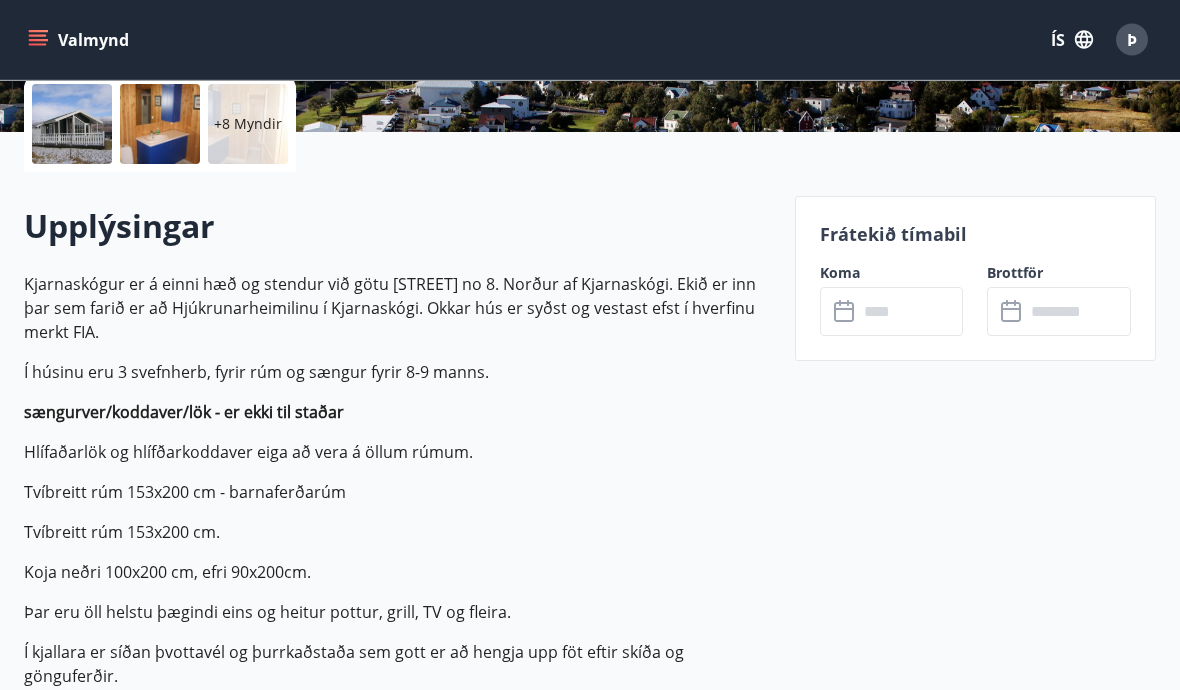 scroll, scrollTop: 468, scrollLeft: 0, axis: vertical 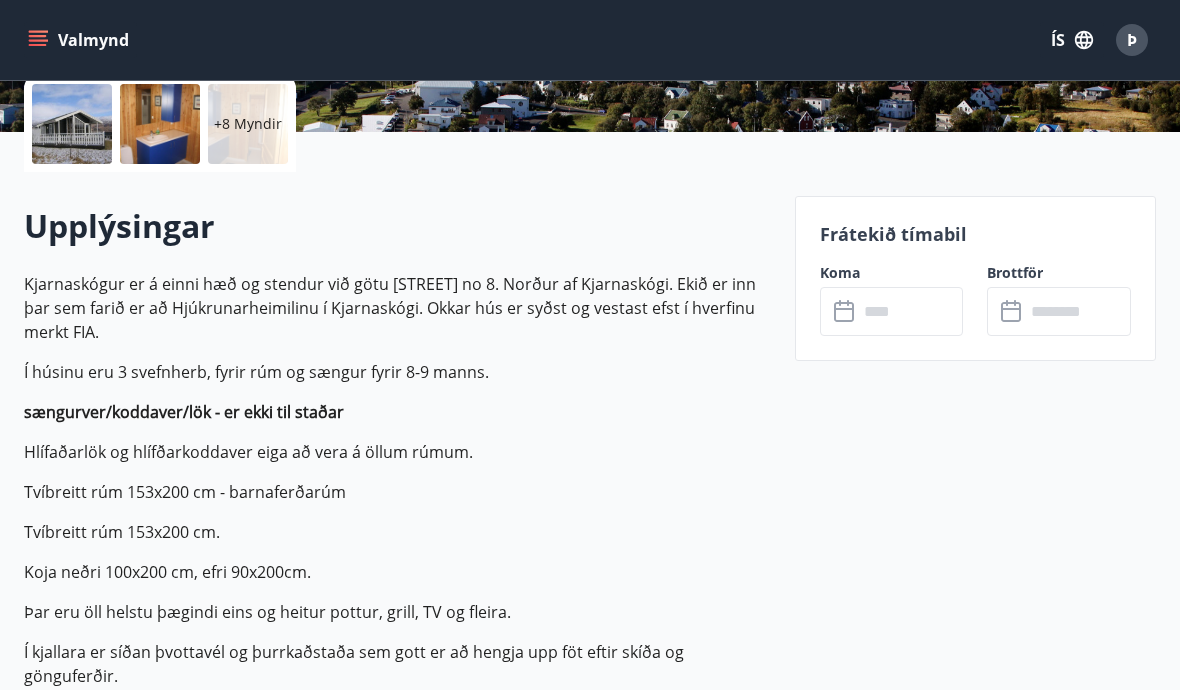click at bounding box center [911, 311] 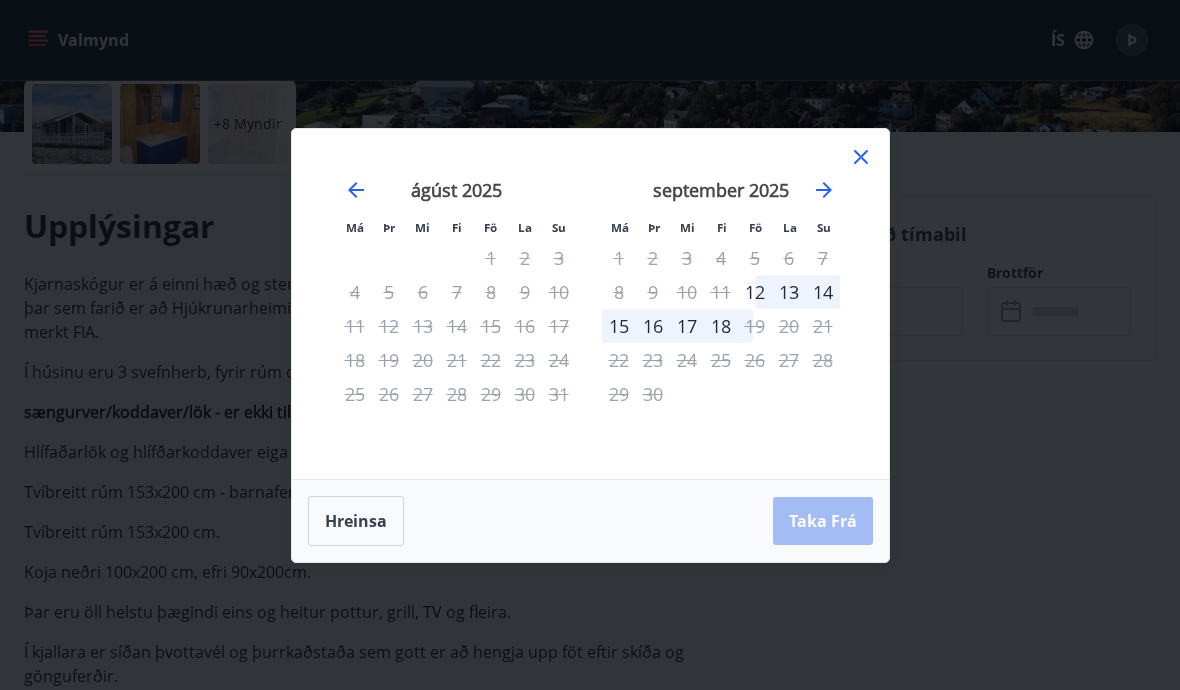 click 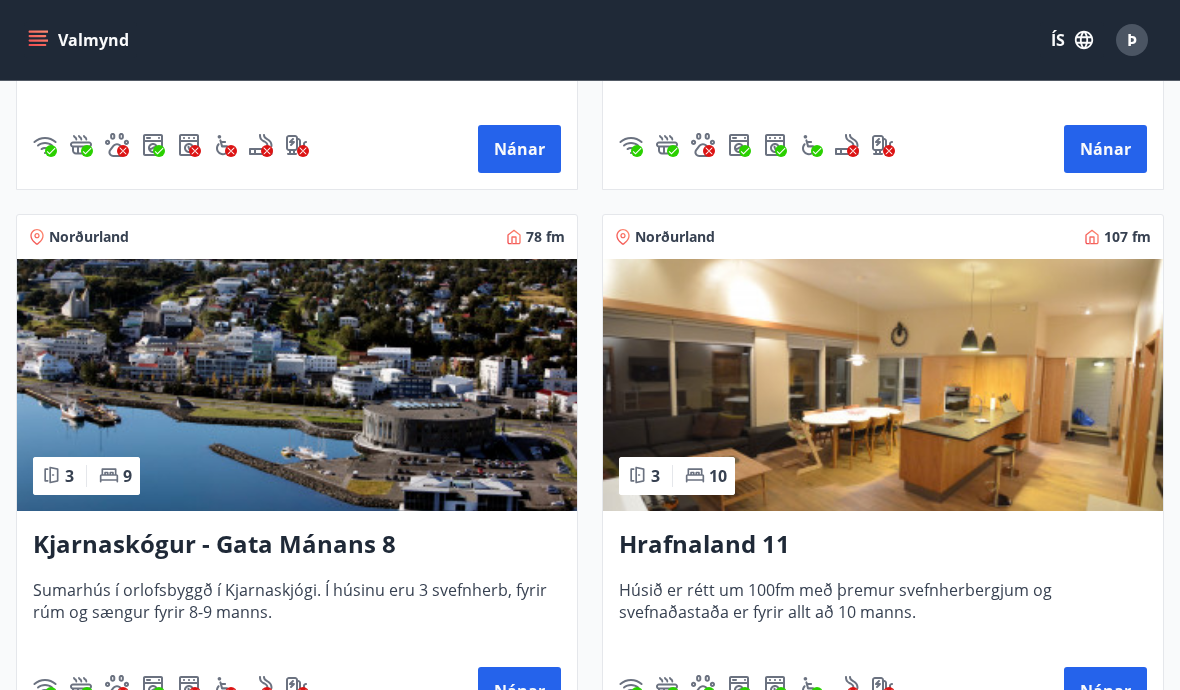 click on "Hrafnaland 11" at bounding box center [883, 545] 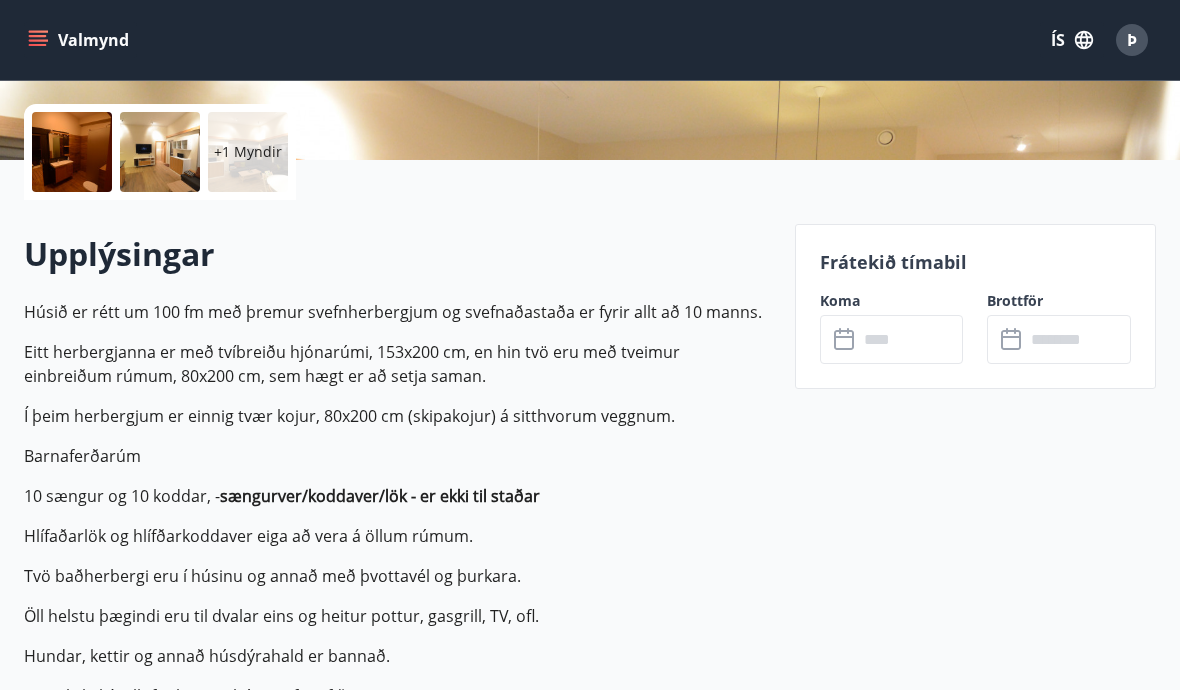 scroll, scrollTop: 479, scrollLeft: 0, axis: vertical 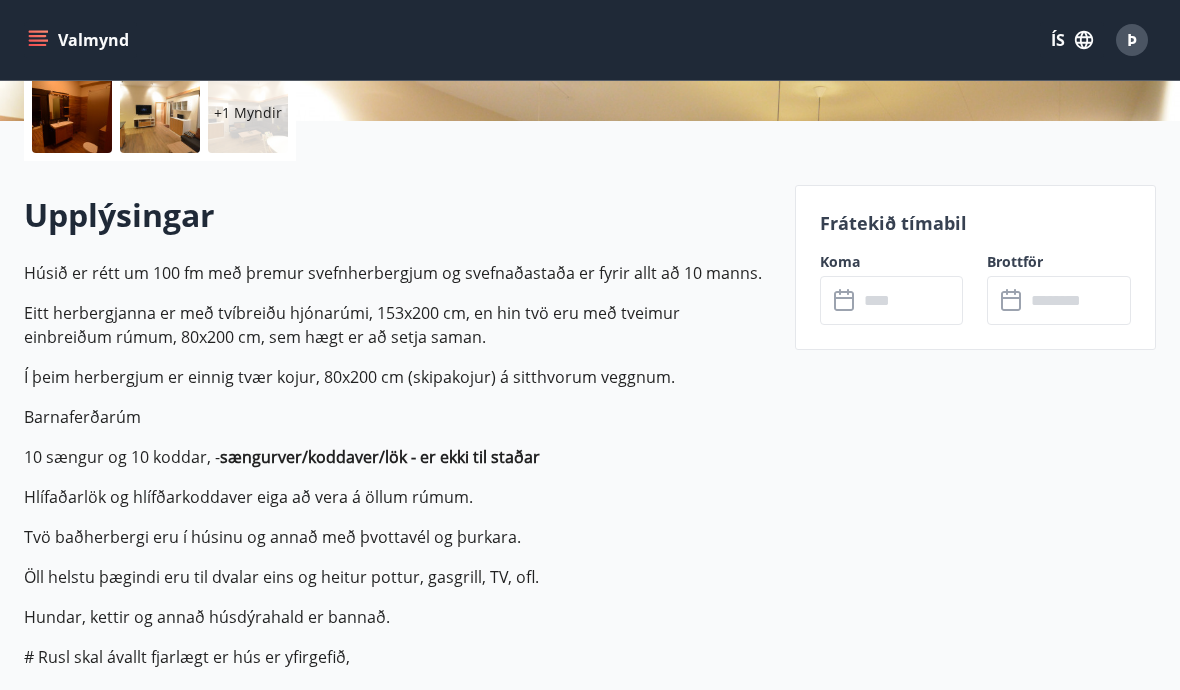 click at bounding box center [911, 300] 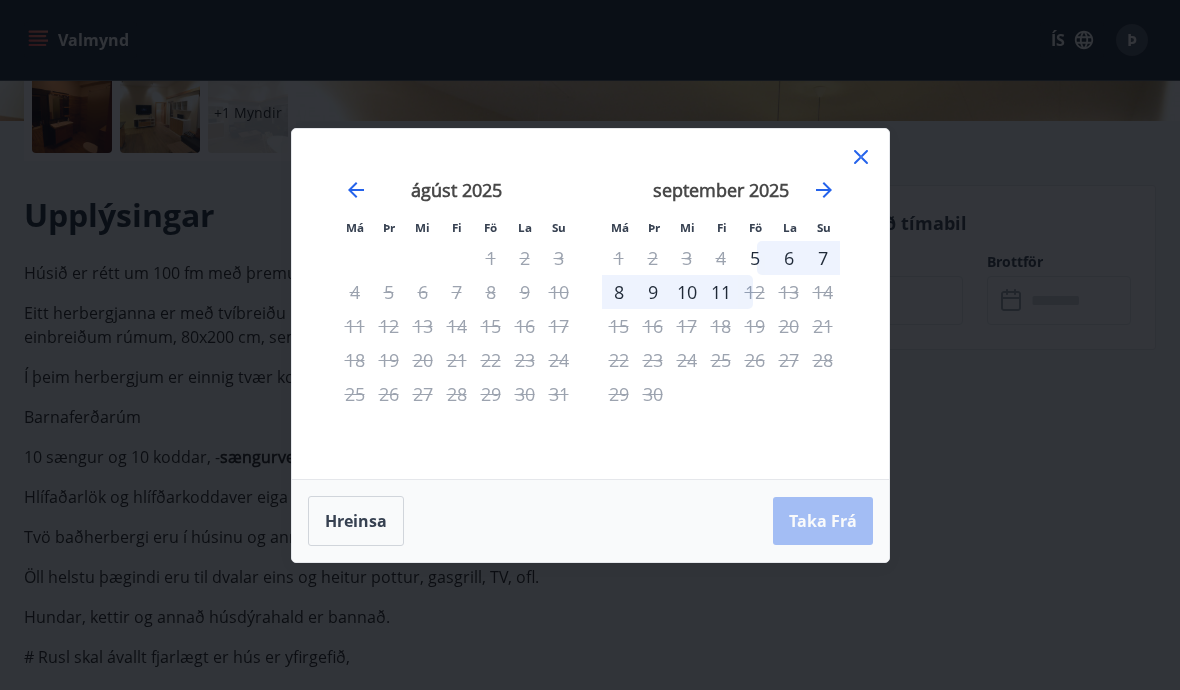 click 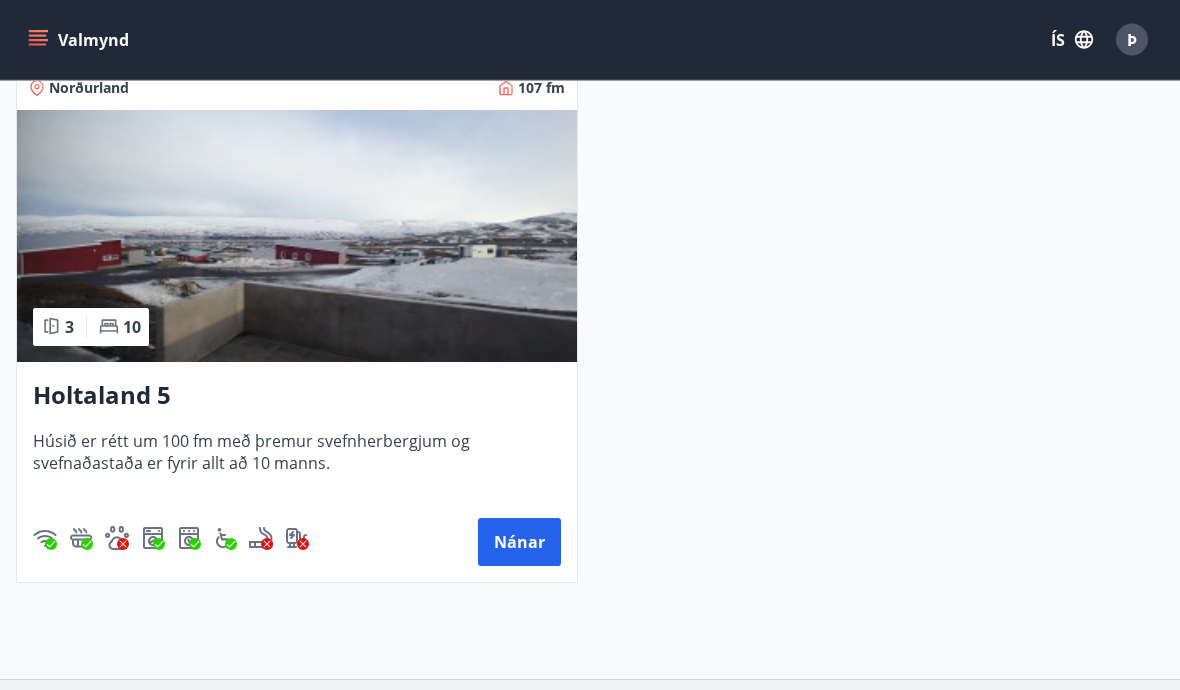 click on "Holtaland 5" at bounding box center [297, 397] 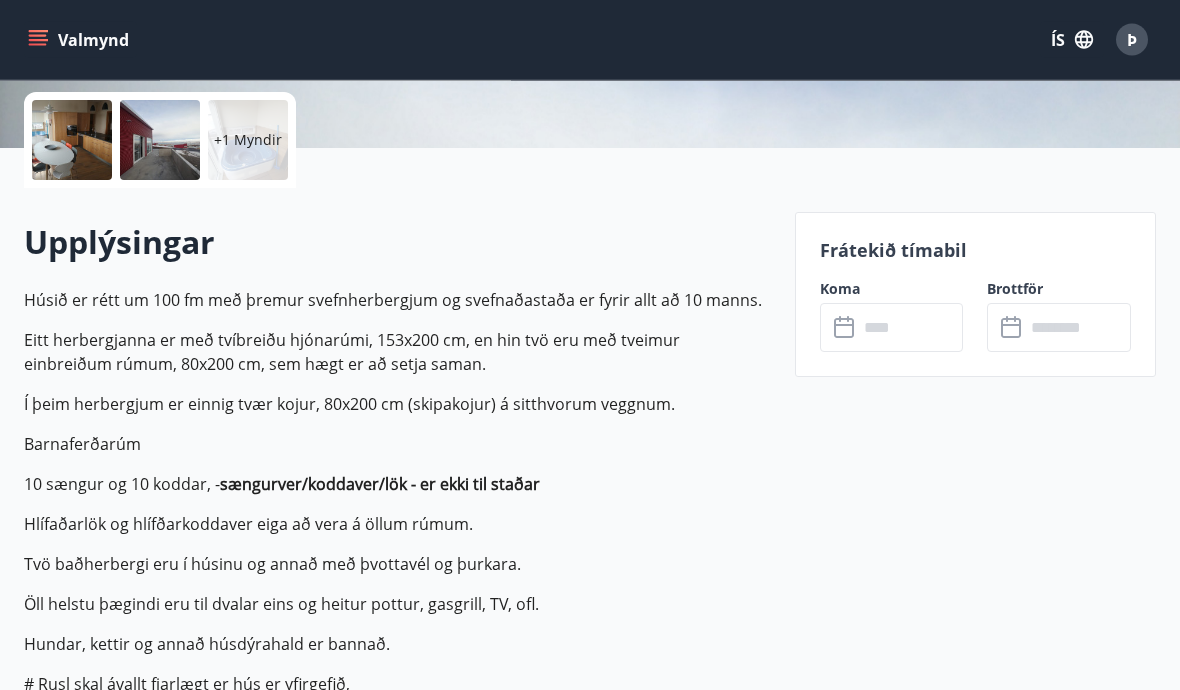 scroll, scrollTop: 536, scrollLeft: 0, axis: vertical 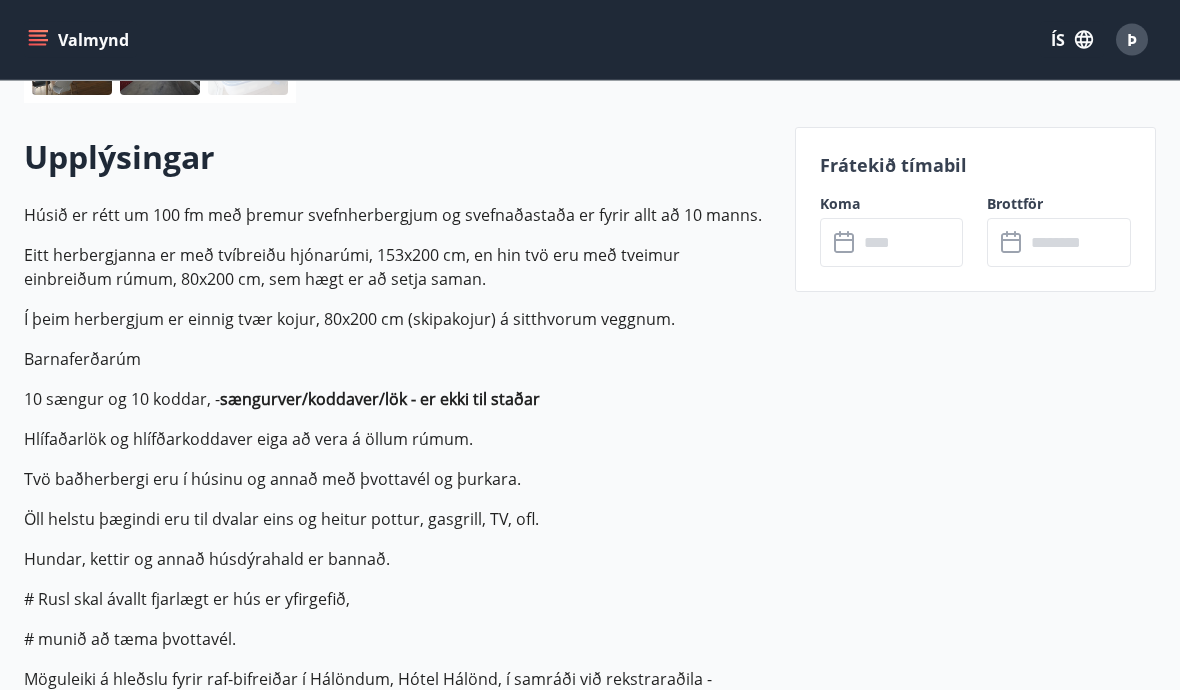 click 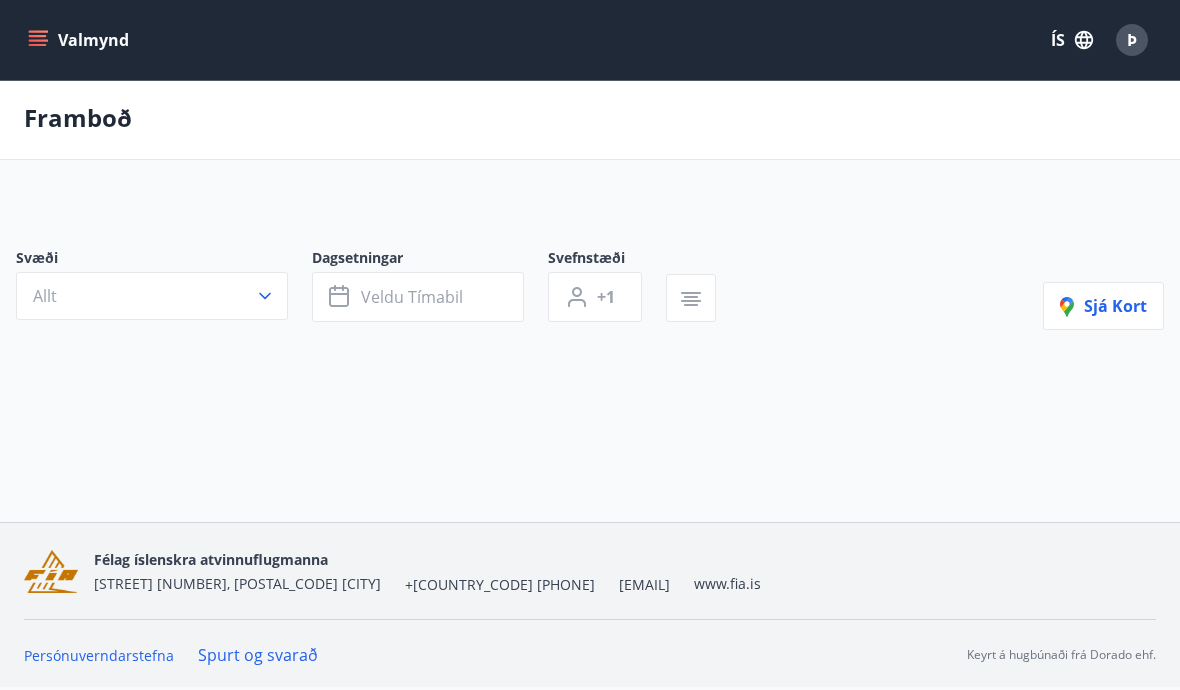 scroll, scrollTop: 3, scrollLeft: 0, axis: vertical 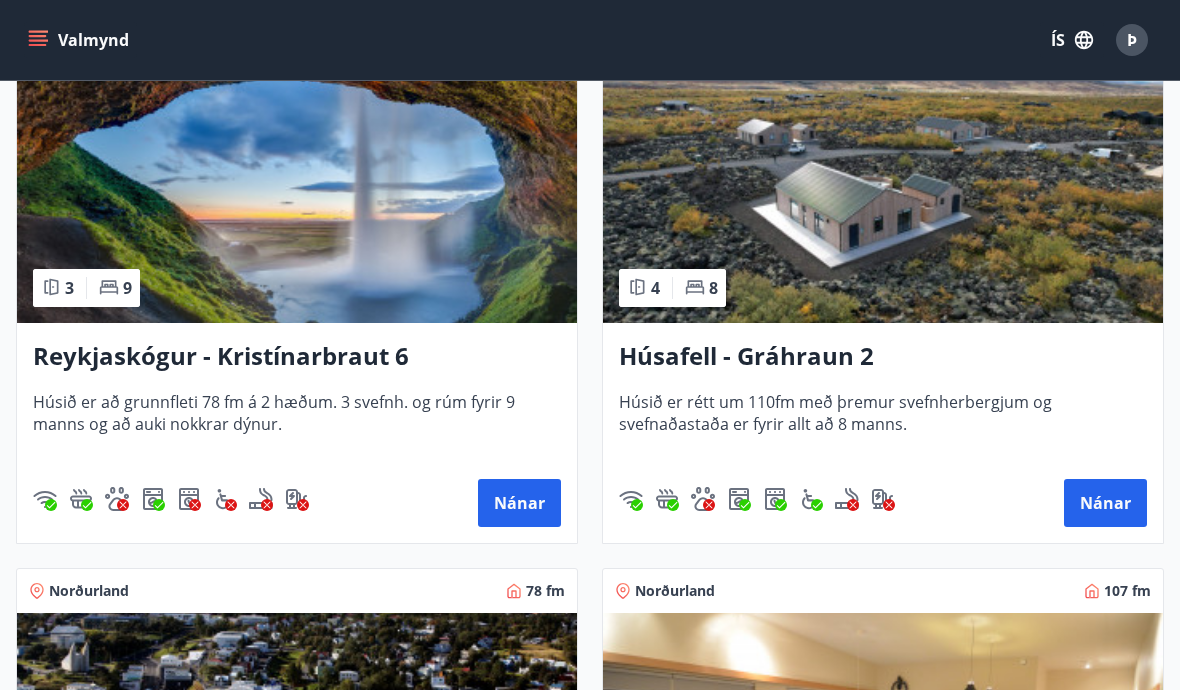 click on "Reykjaskógur - Kristínarbraut 6" at bounding box center [297, 357] 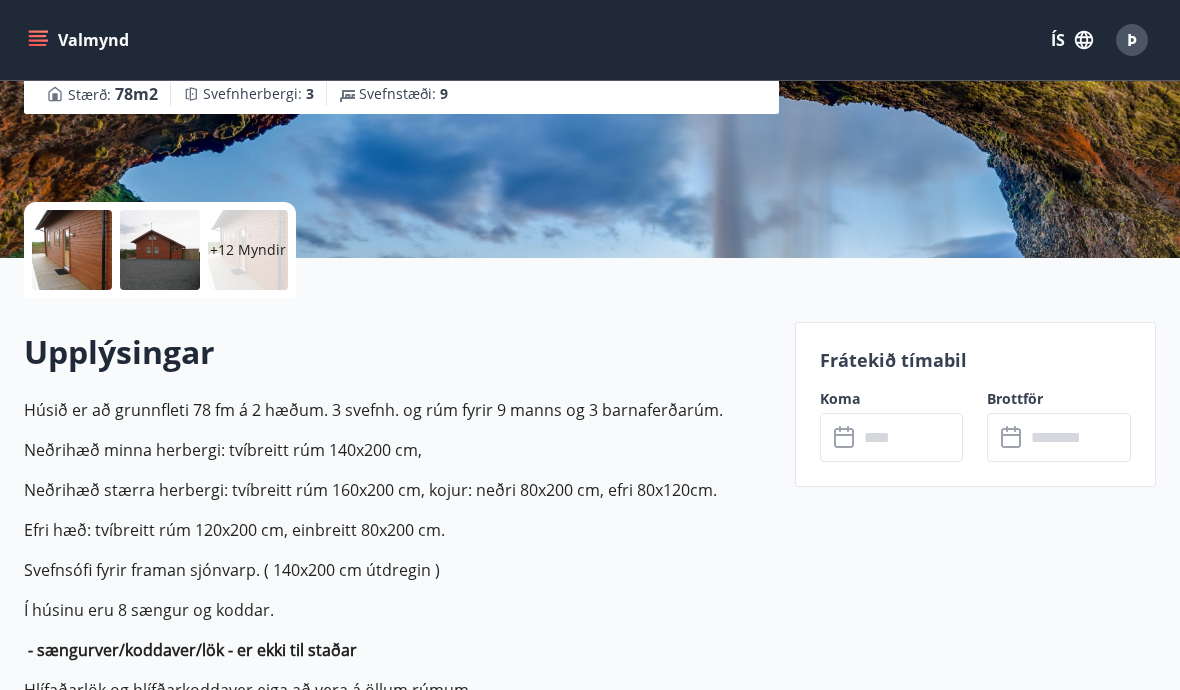 scroll, scrollTop: 371, scrollLeft: 0, axis: vertical 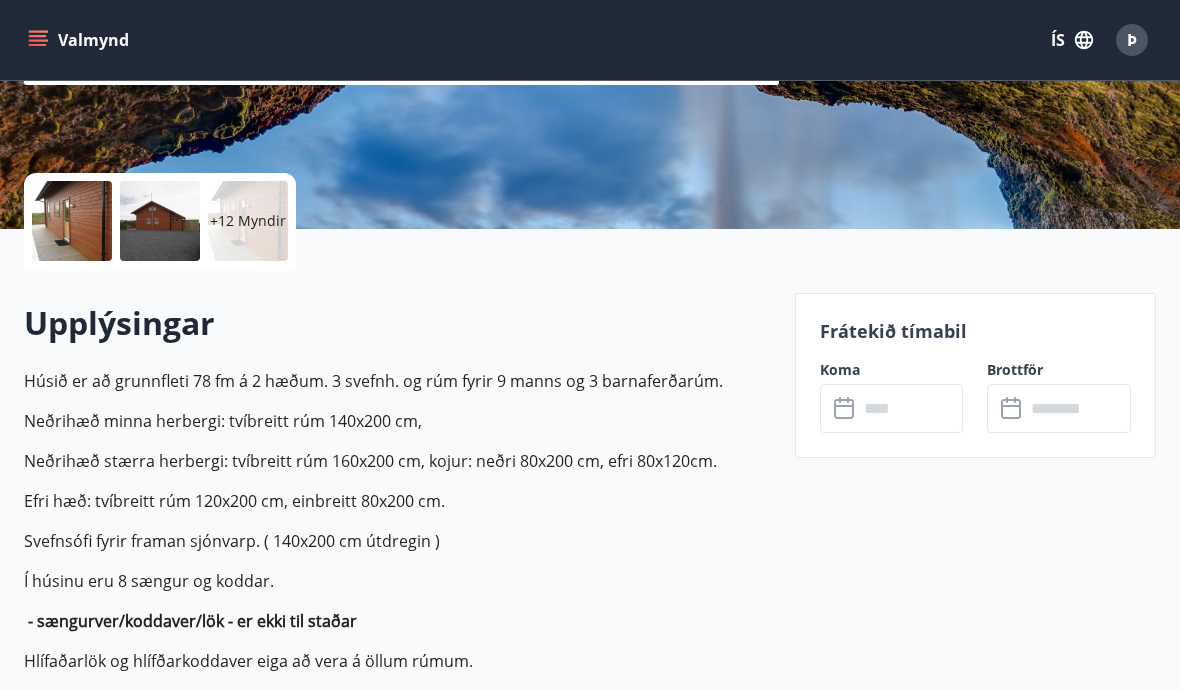 click at bounding box center (911, 408) 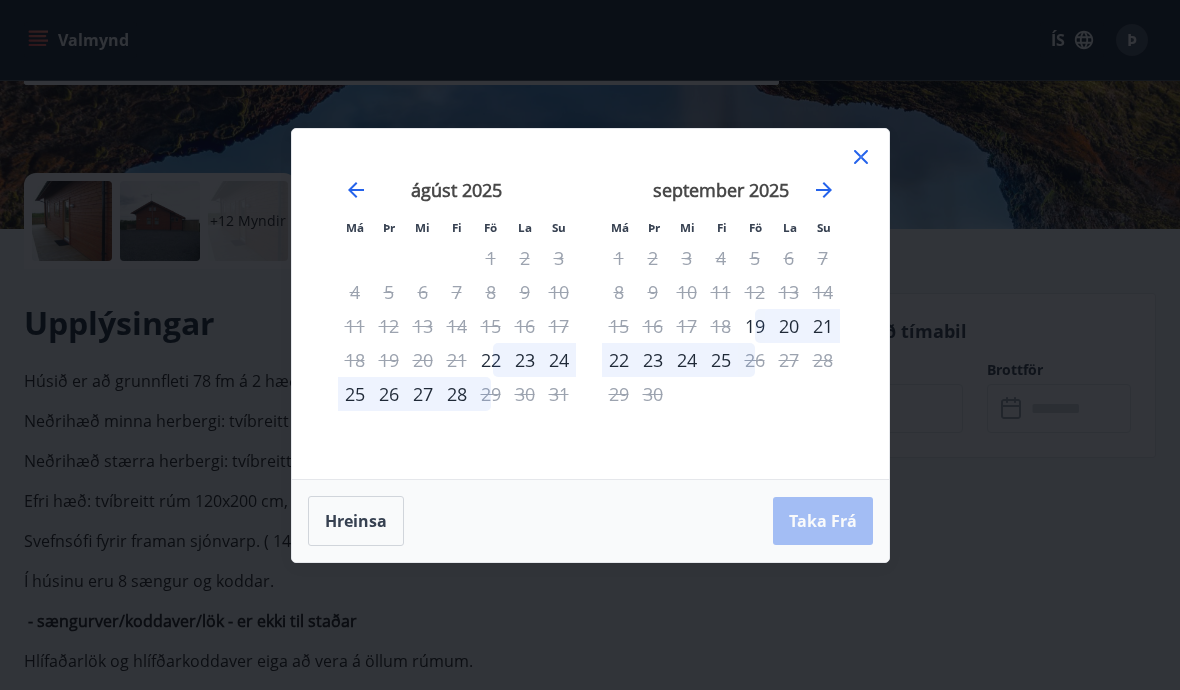 click 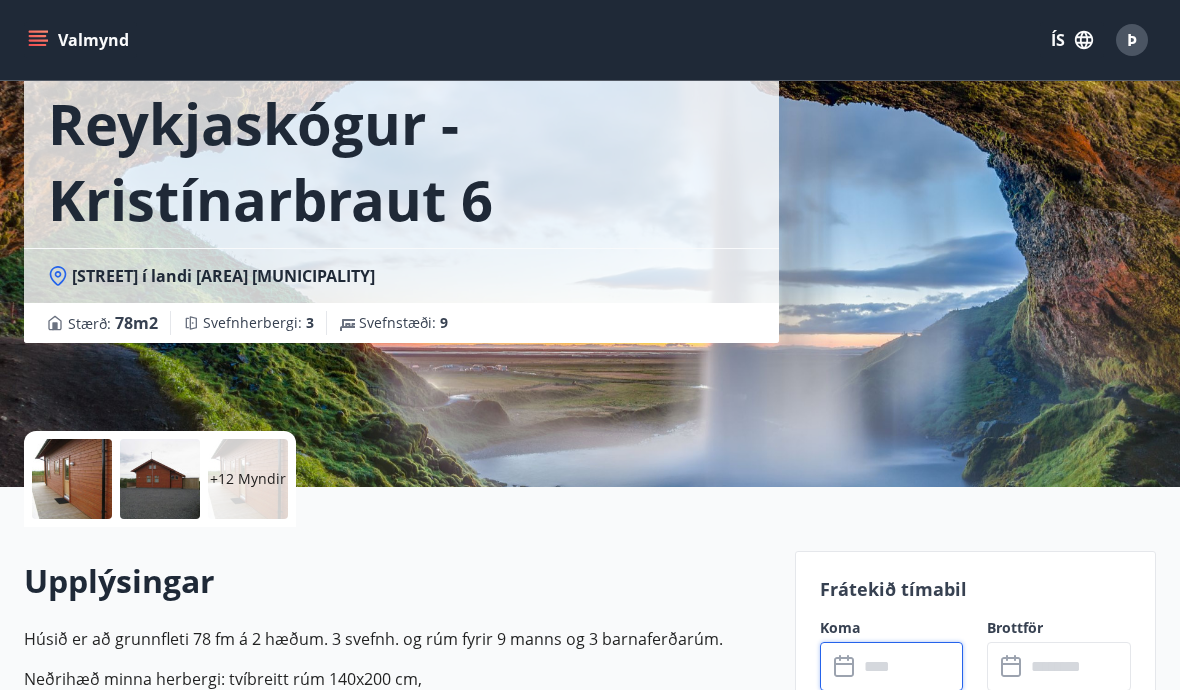 scroll, scrollTop: 0, scrollLeft: 0, axis: both 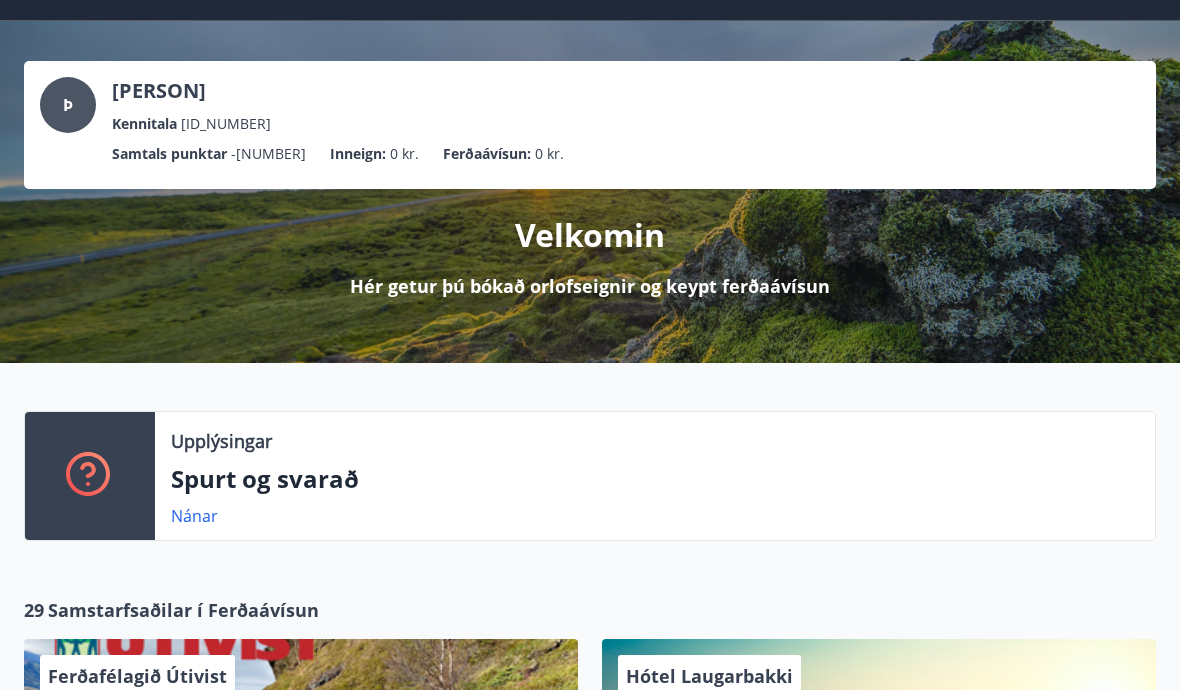 click on "Nánar" at bounding box center (194, 516) 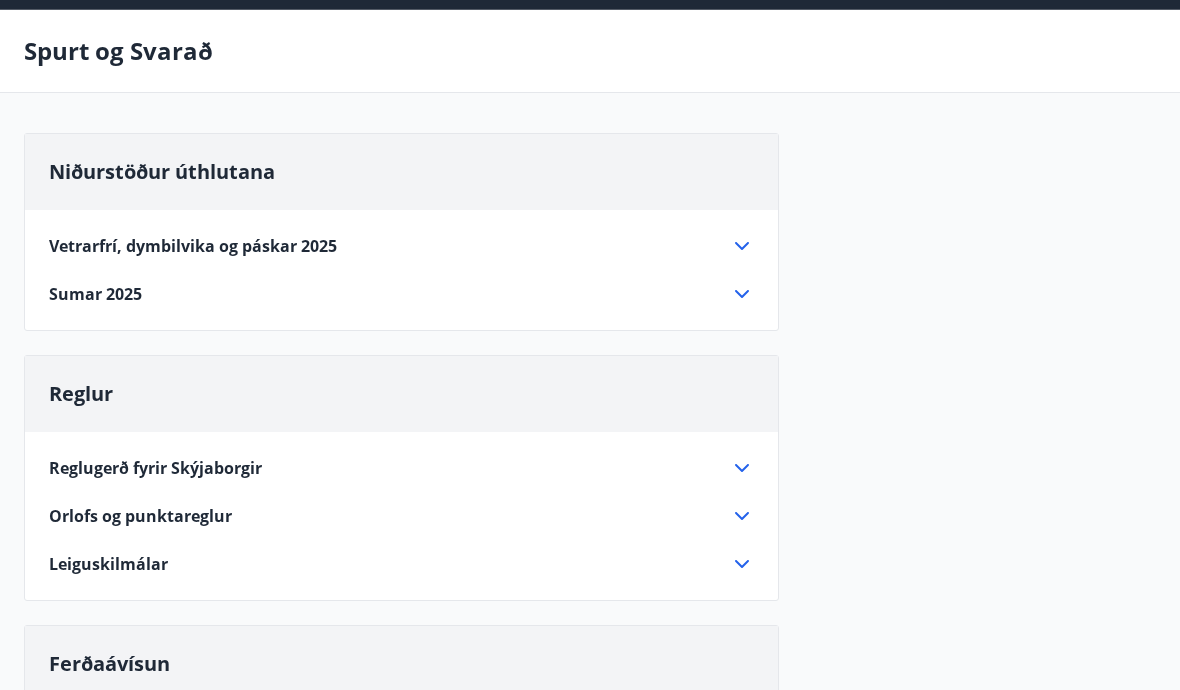 scroll, scrollTop: 76, scrollLeft: 0, axis: vertical 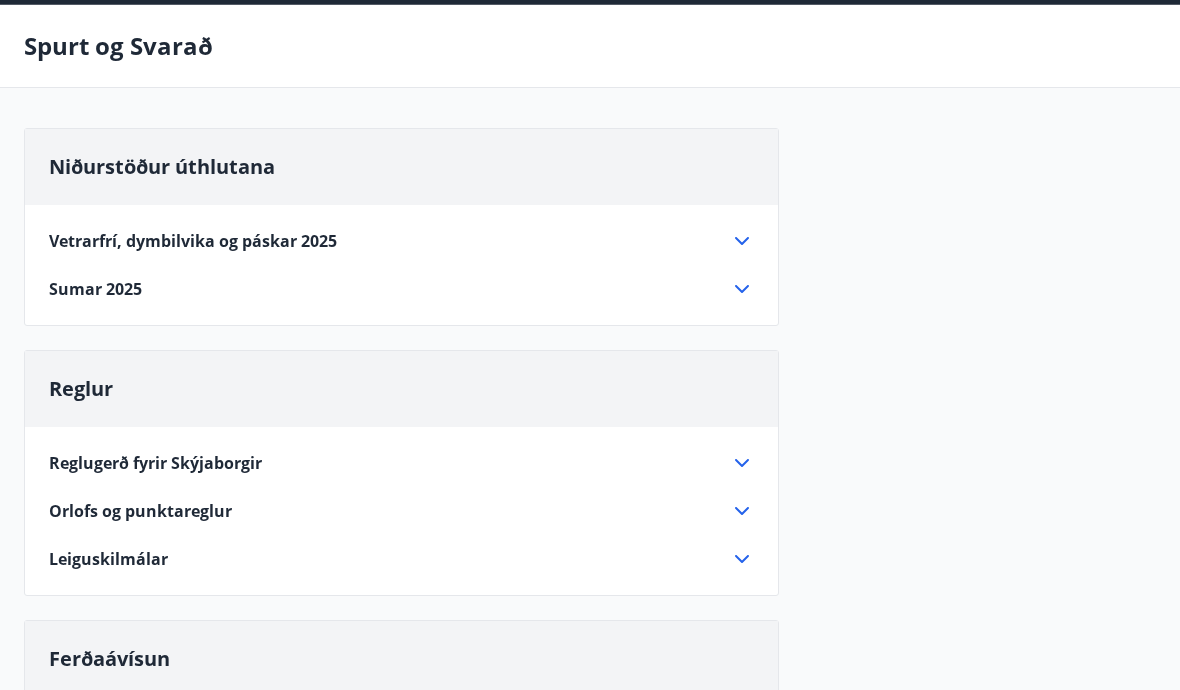 click 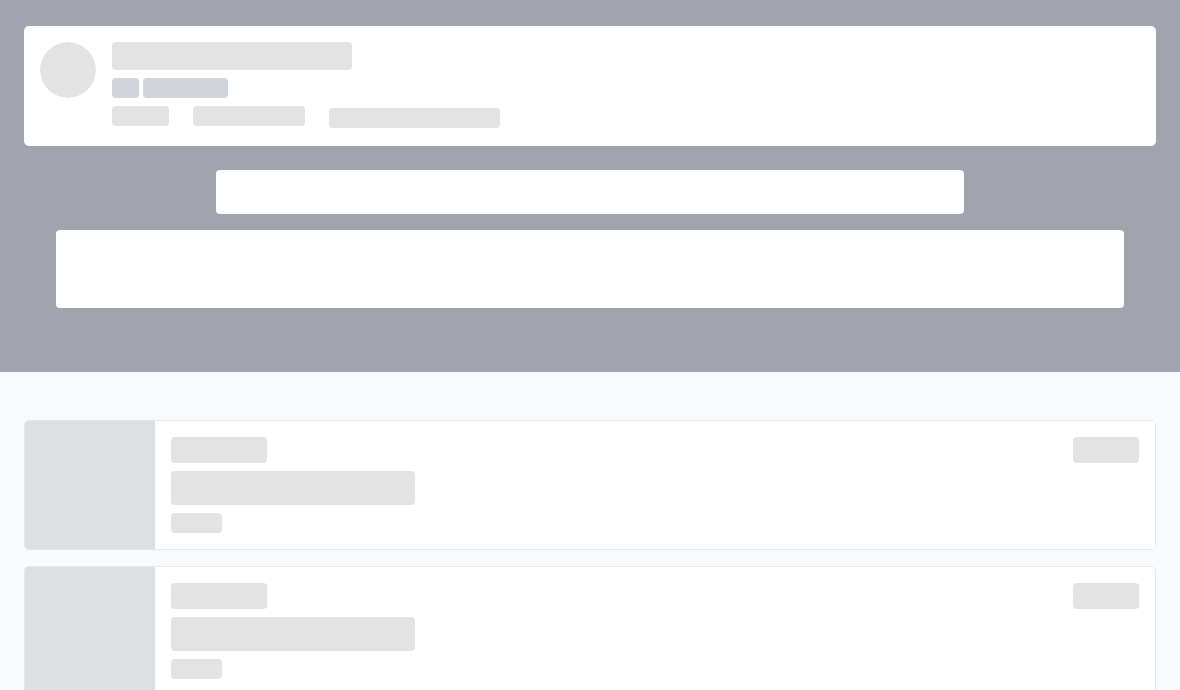 scroll, scrollTop: 60, scrollLeft: 0, axis: vertical 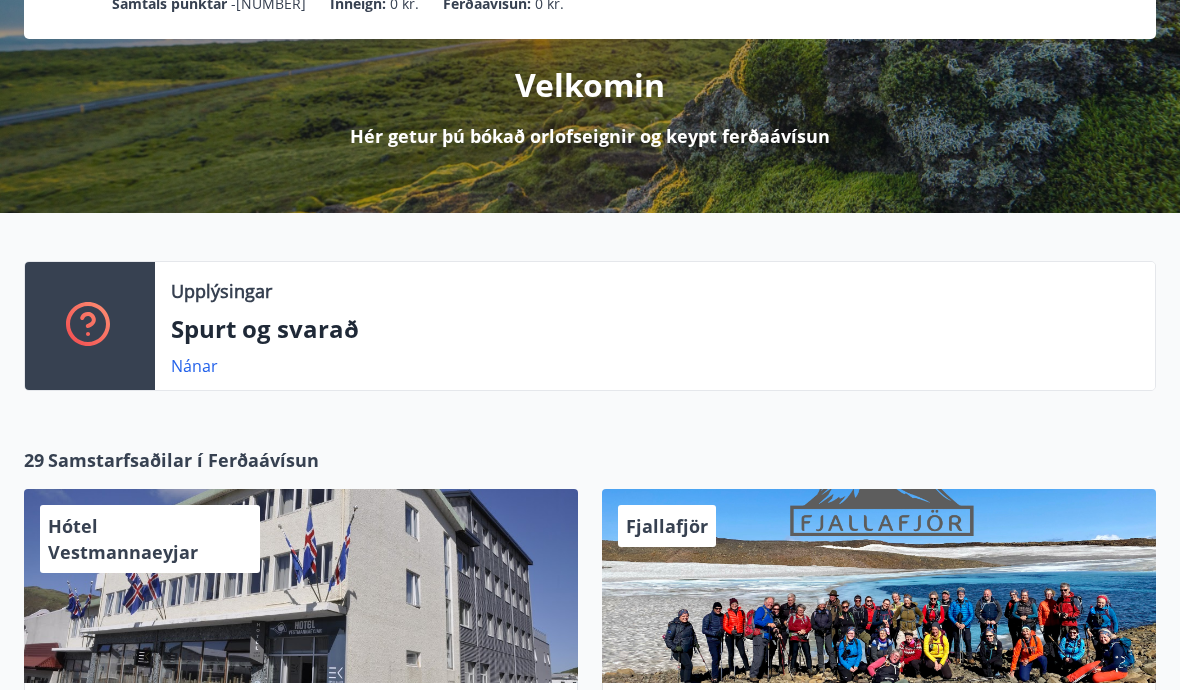 click on "Nánar" at bounding box center [194, 366] 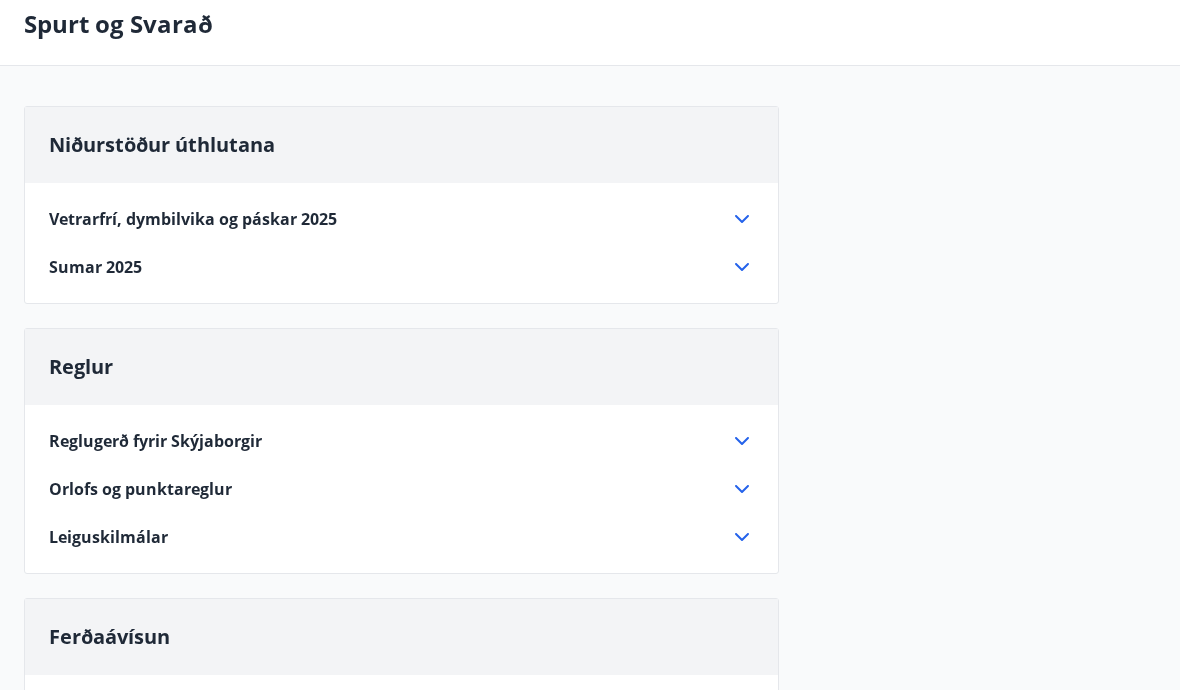 scroll, scrollTop: 109, scrollLeft: 0, axis: vertical 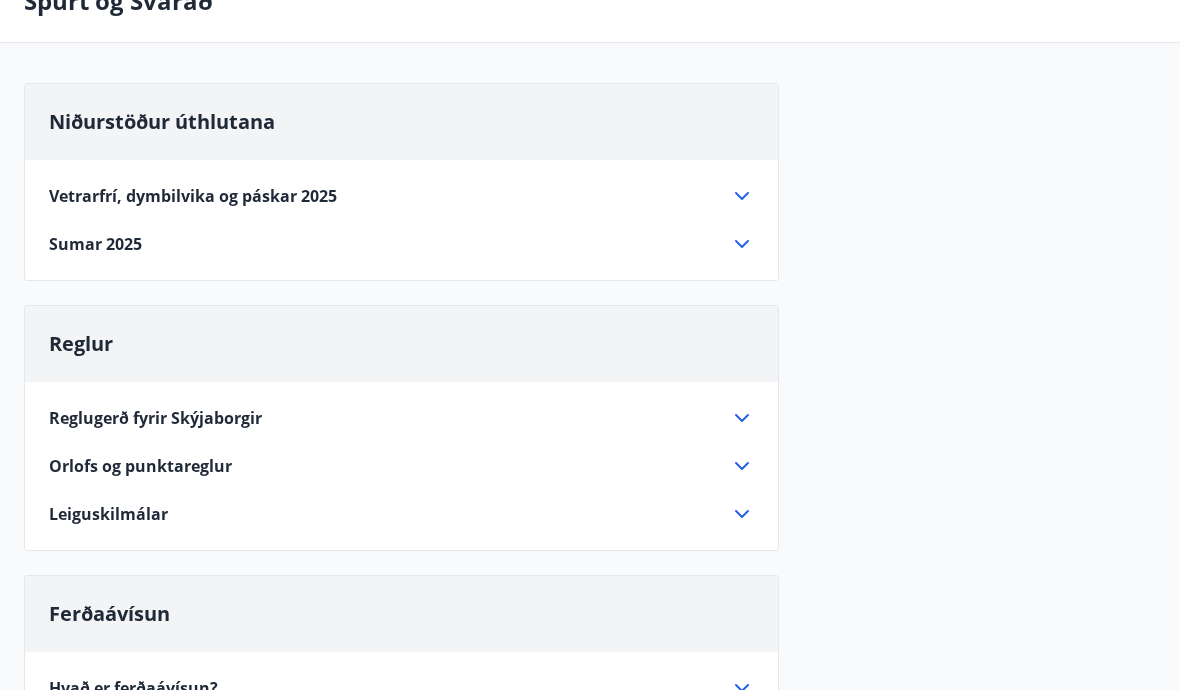 click on "Sumar 2025" at bounding box center [95, 245] 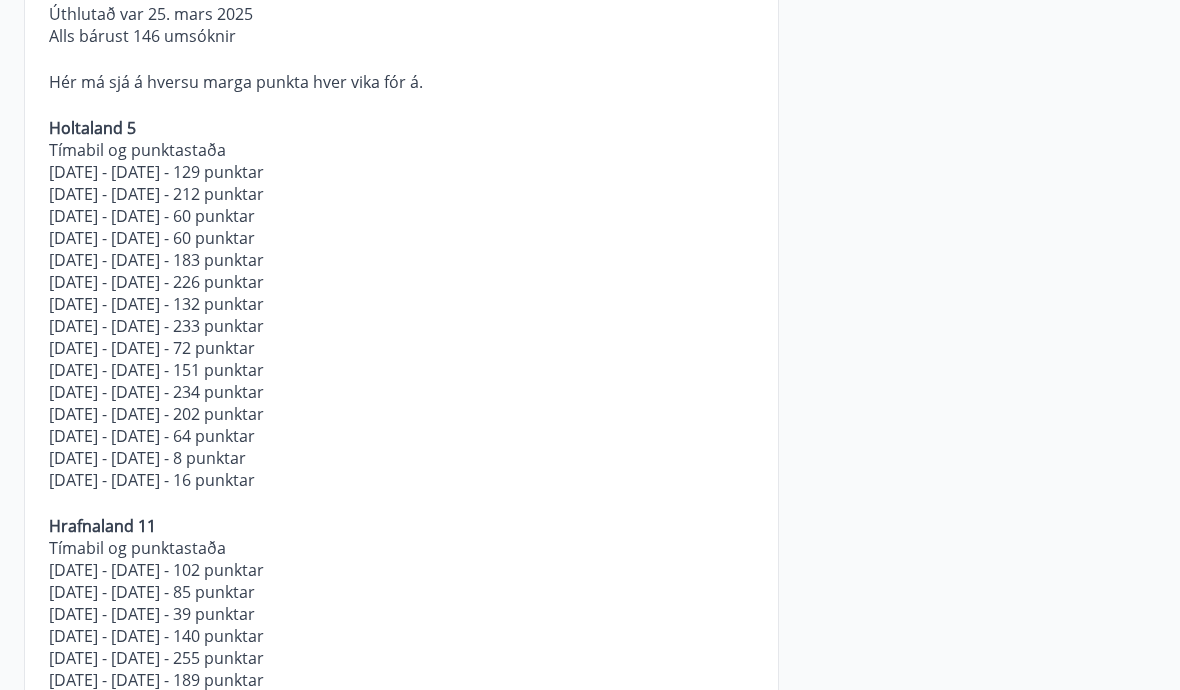 scroll, scrollTop: 383, scrollLeft: 0, axis: vertical 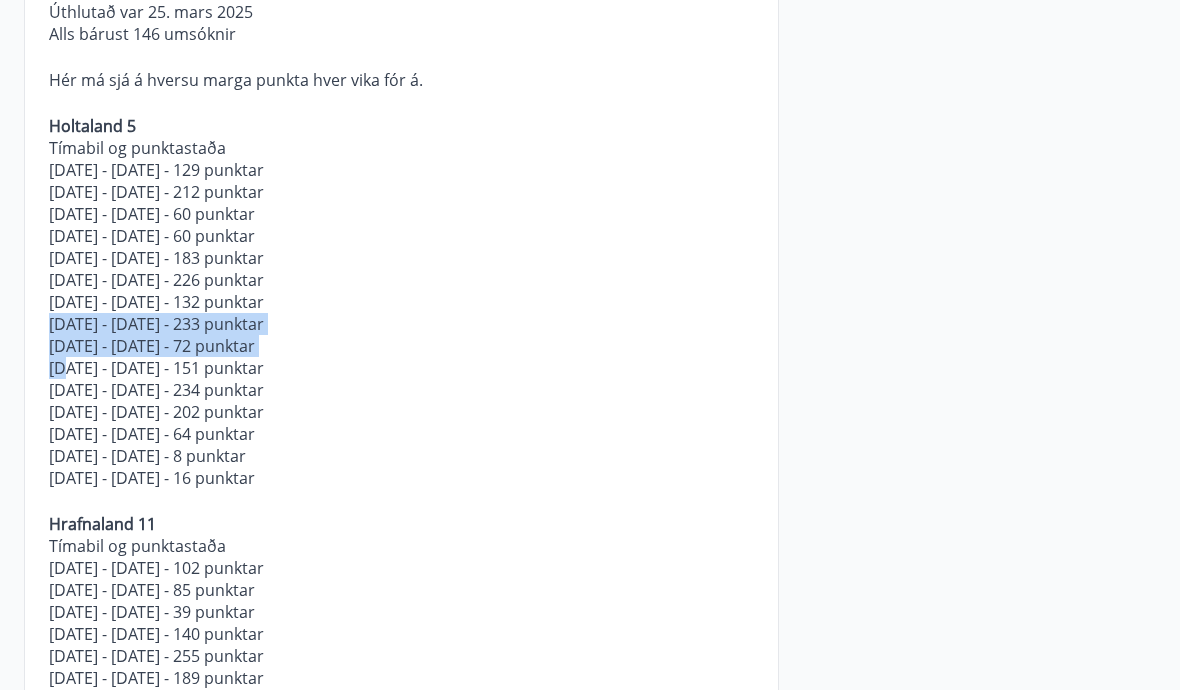click on "[DATE] - [DATE]	-  64 punktar" at bounding box center (401, 435) 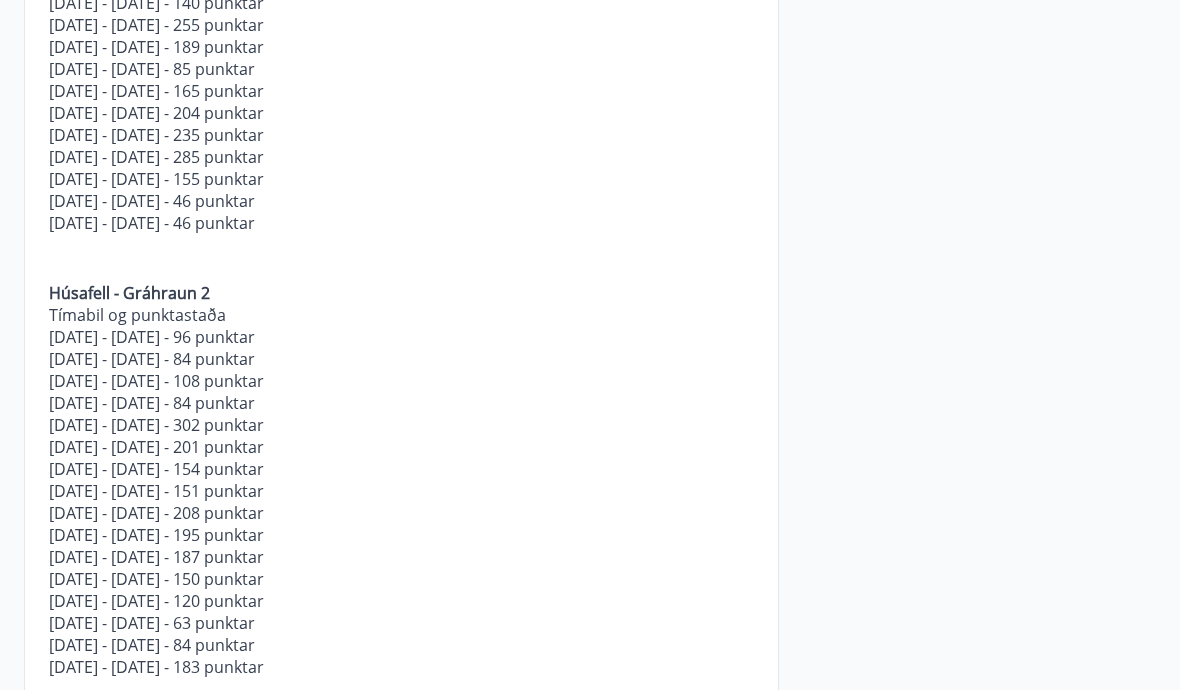scroll, scrollTop: 1015, scrollLeft: 0, axis: vertical 